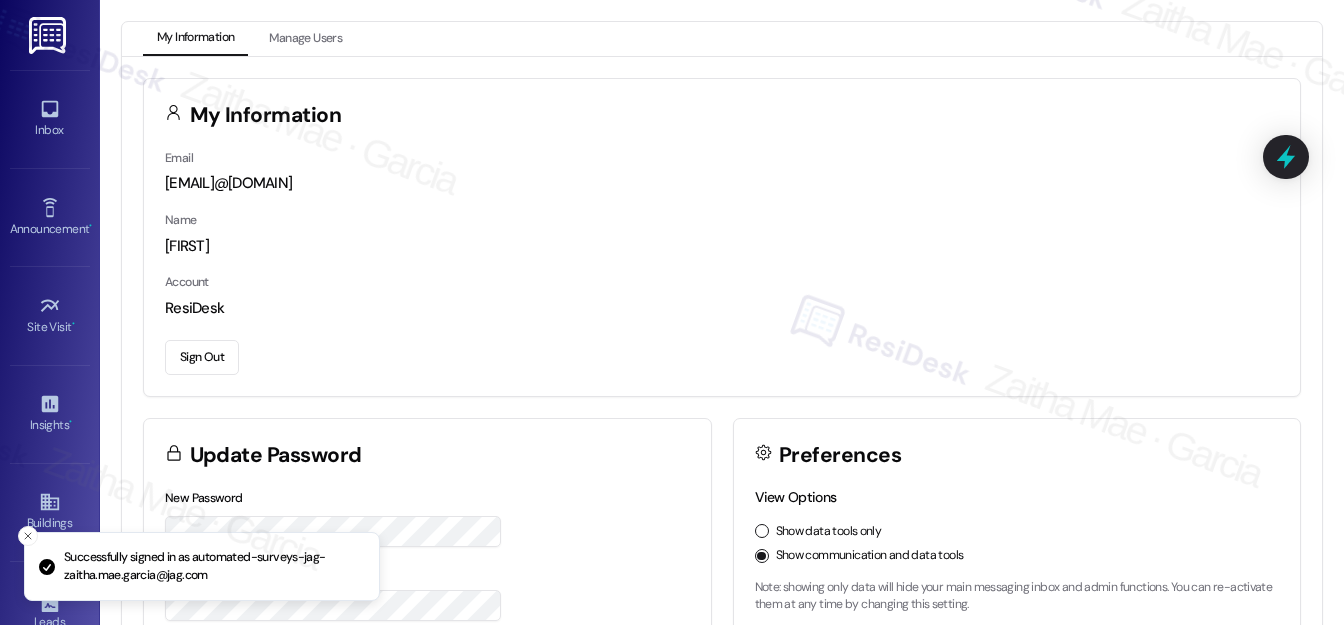 scroll, scrollTop: 0, scrollLeft: 0, axis: both 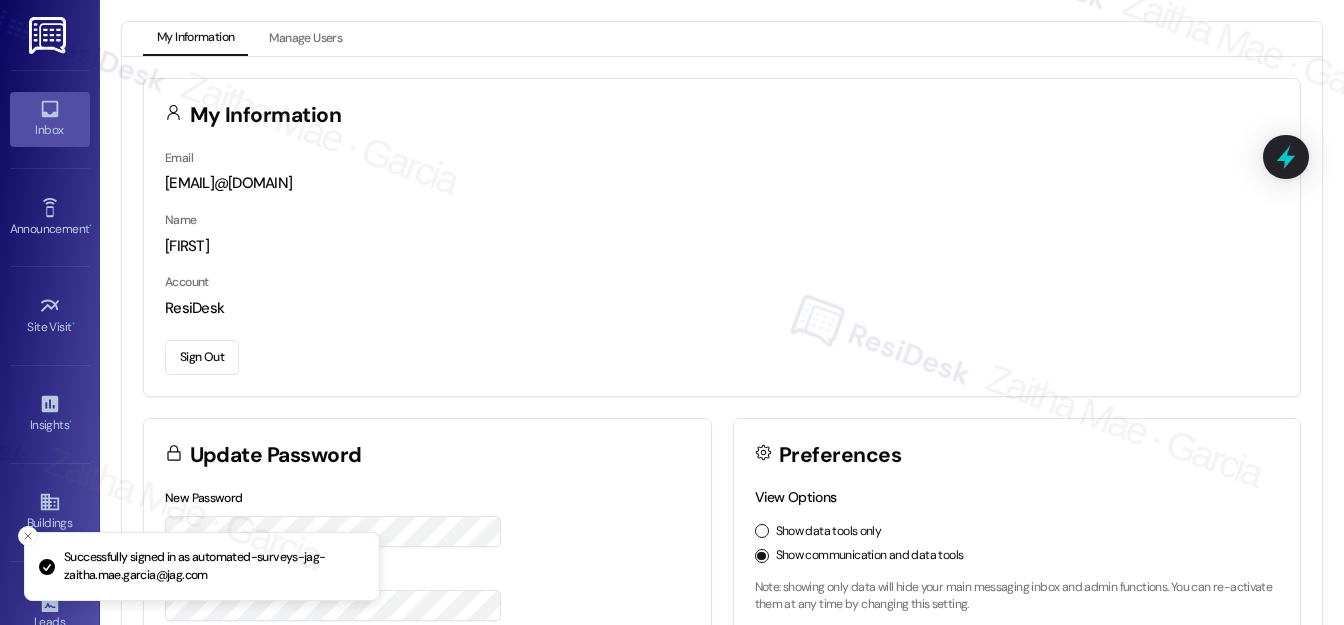 click on "Inbox" at bounding box center [50, 119] 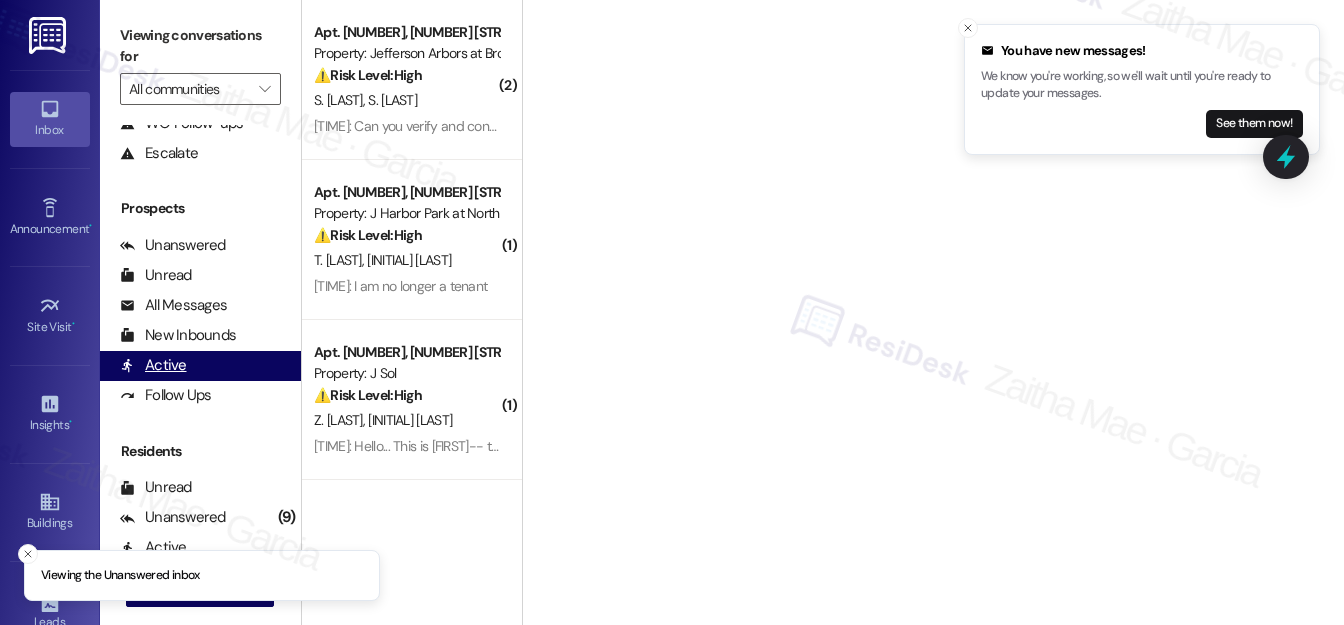 scroll, scrollTop: 389, scrollLeft: 0, axis: vertical 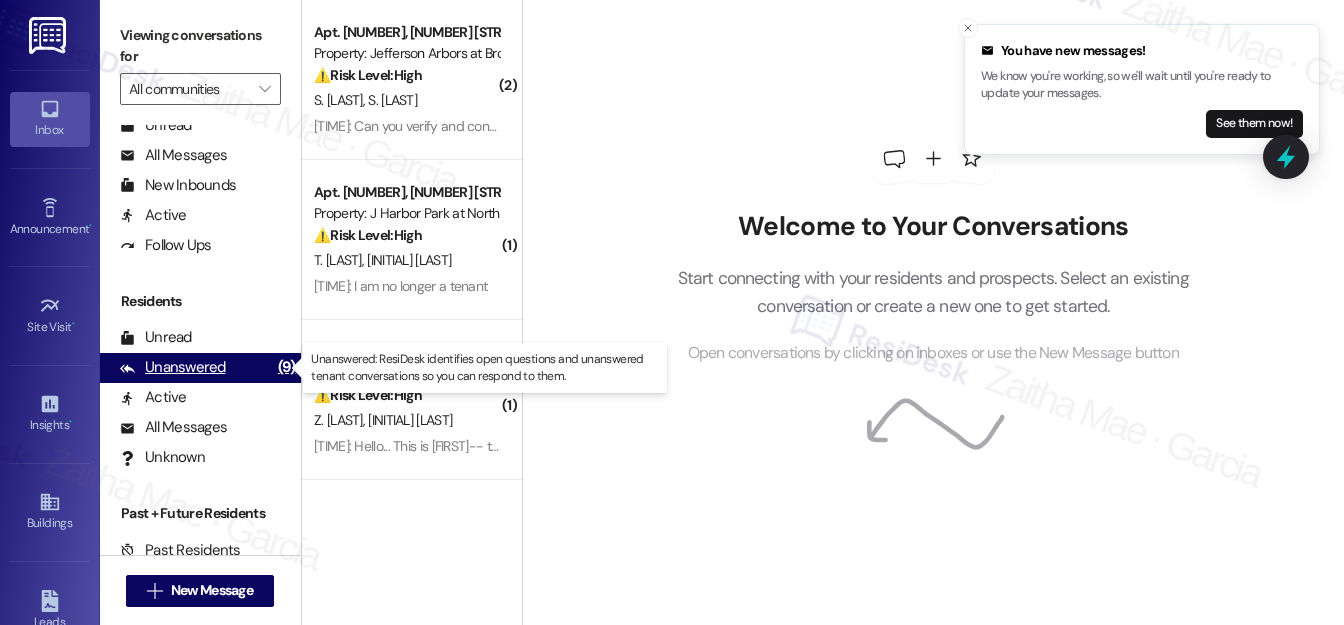 click on "Unanswered" at bounding box center (173, 367) 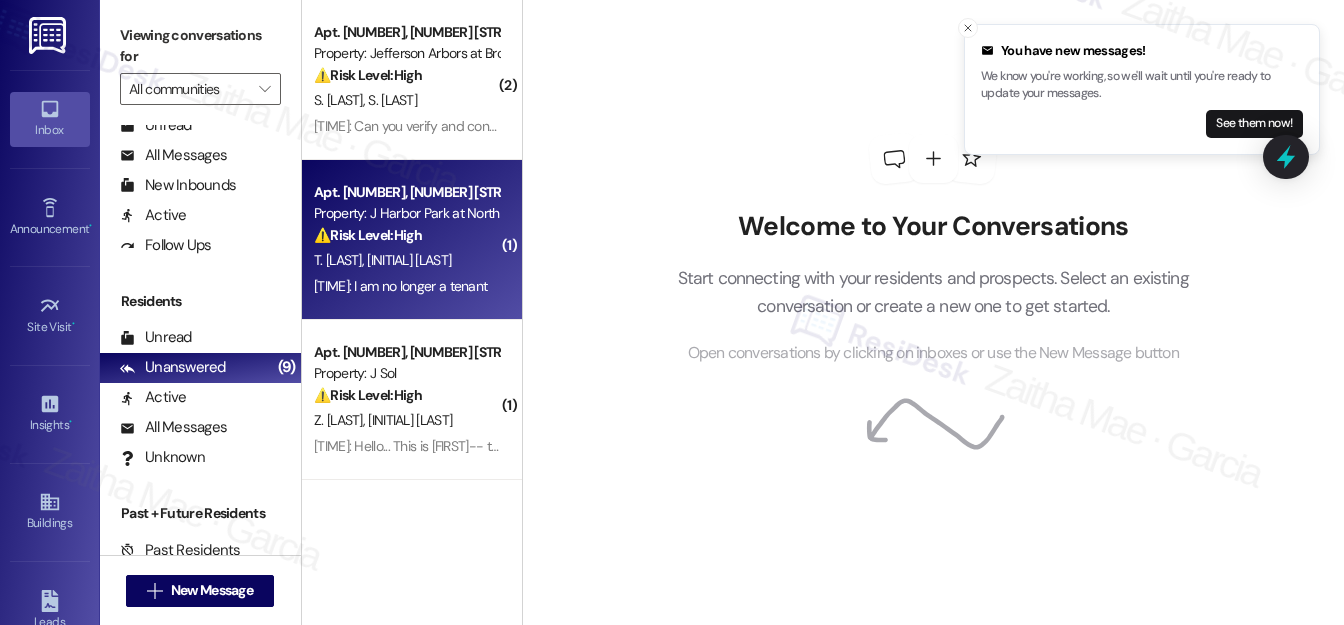 click on "T. Stearns N. Oneill" at bounding box center (406, 260) 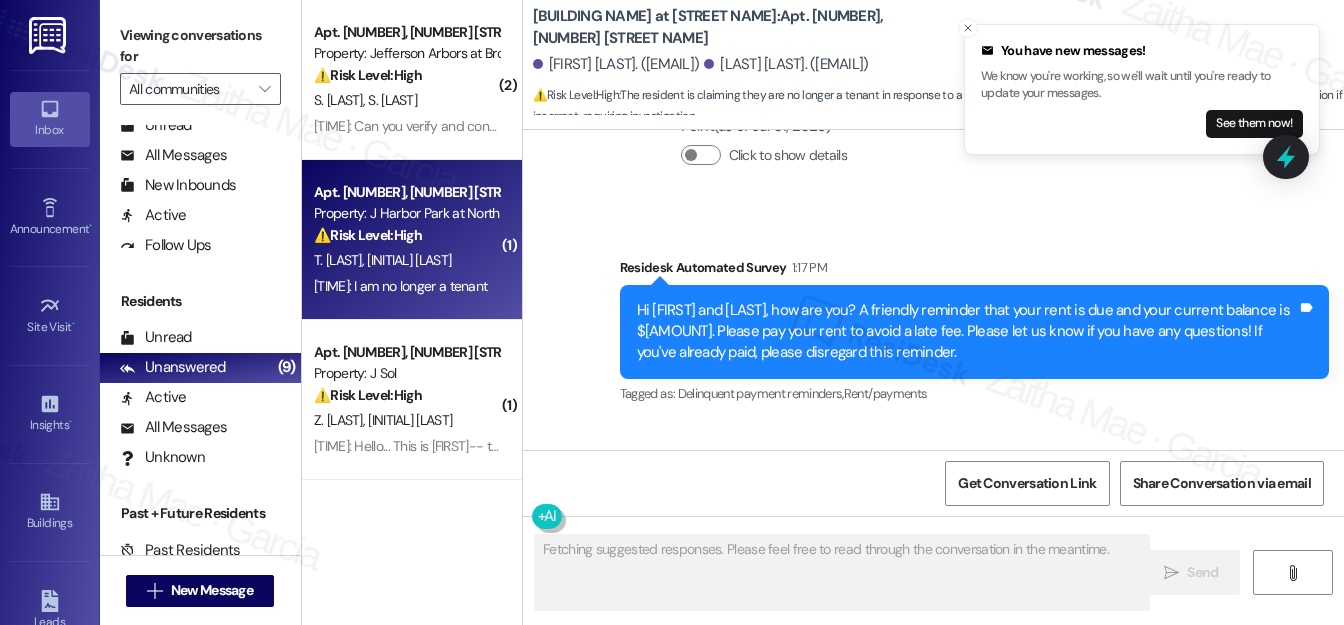 scroll, scrollTop: 2821, scrollLeft: 0, axis: vertical 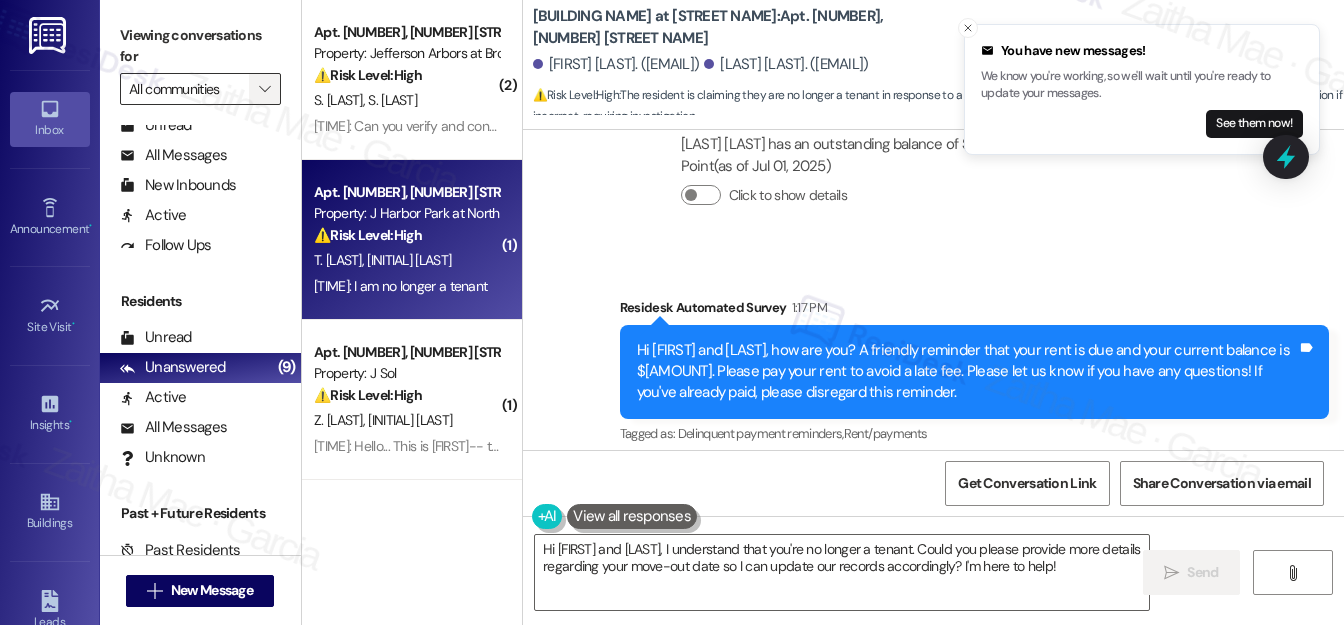 click on "" at bounding box center [264, 89] 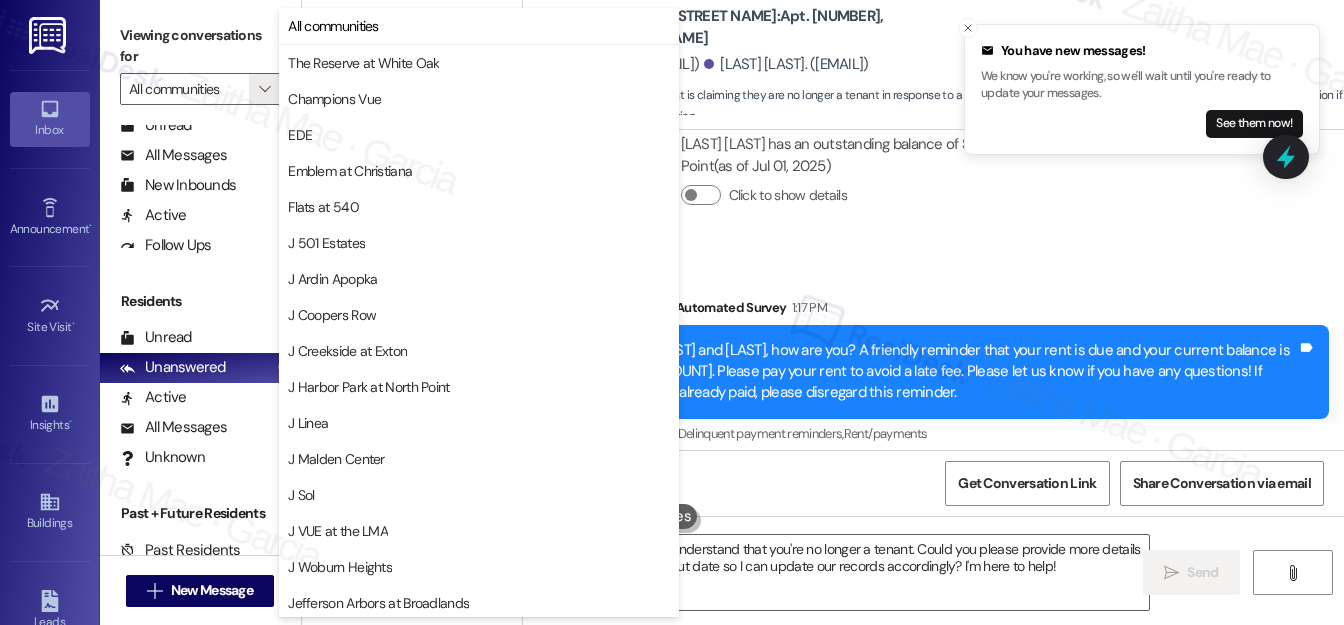 click on "Survey, sent via SMS Residesk Automated Survey 1:17 PM Hi Nathalie and Taylor, how are you? A friendly reminder that your rent is due and your current balance is $1468.20. Please pay your rent to avoid a late fee. Please let us know if you have any questions! If you've already paid, please disregard this reminder. Tags and notes Tagged as:   Delinquent payment reminders ,  Click to highlight conversations about Delinquent payment reminders Rent/payments Click to highlight conversations about Rent/payments" at bounding box center (933, 358) 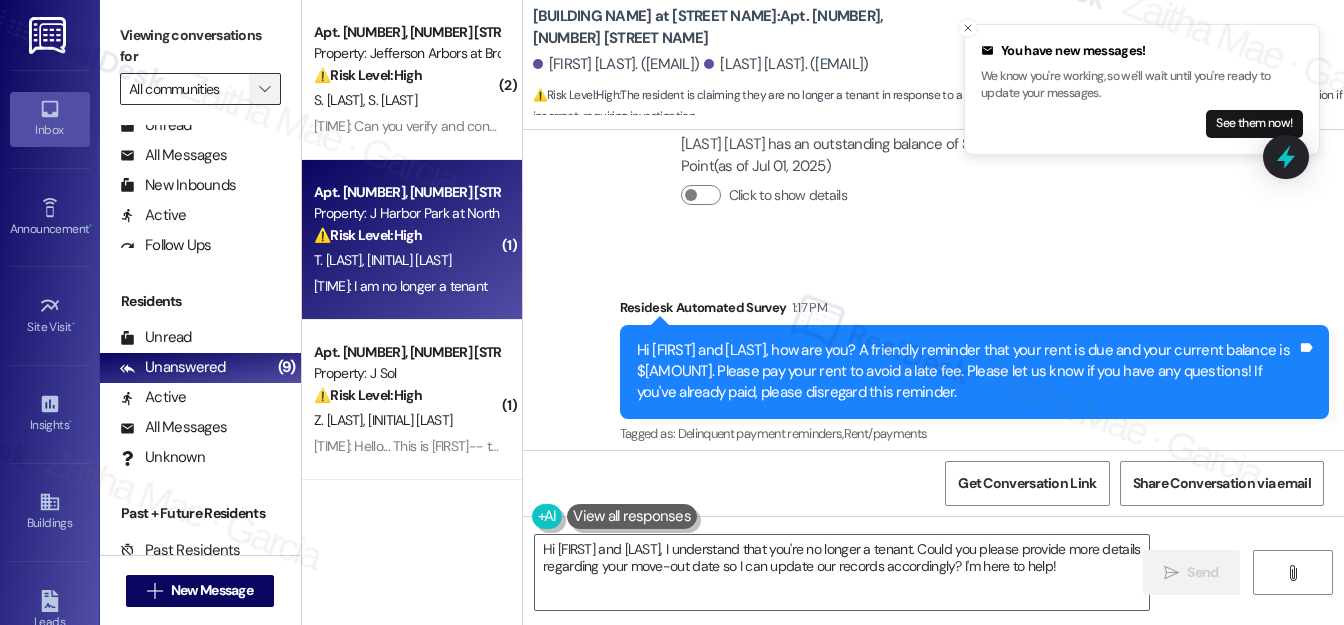 click on "" at bounding box center (264, 89) 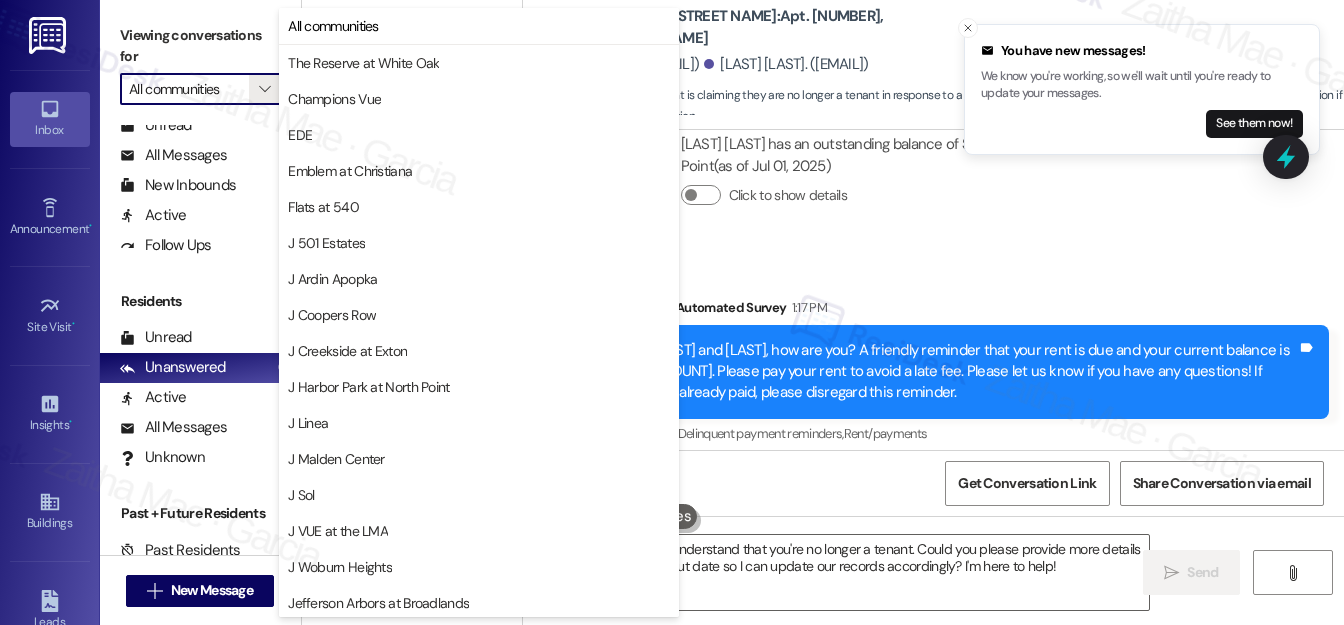 click on "Collections Status Jul 01, 2025 at 10:15 AM Taylor Stearns has an outstanding balance of $2787.94 for J Harbor Park at North Point  (as of Jul 01, 2025) Click to show details" at bounding box center [907, 164] 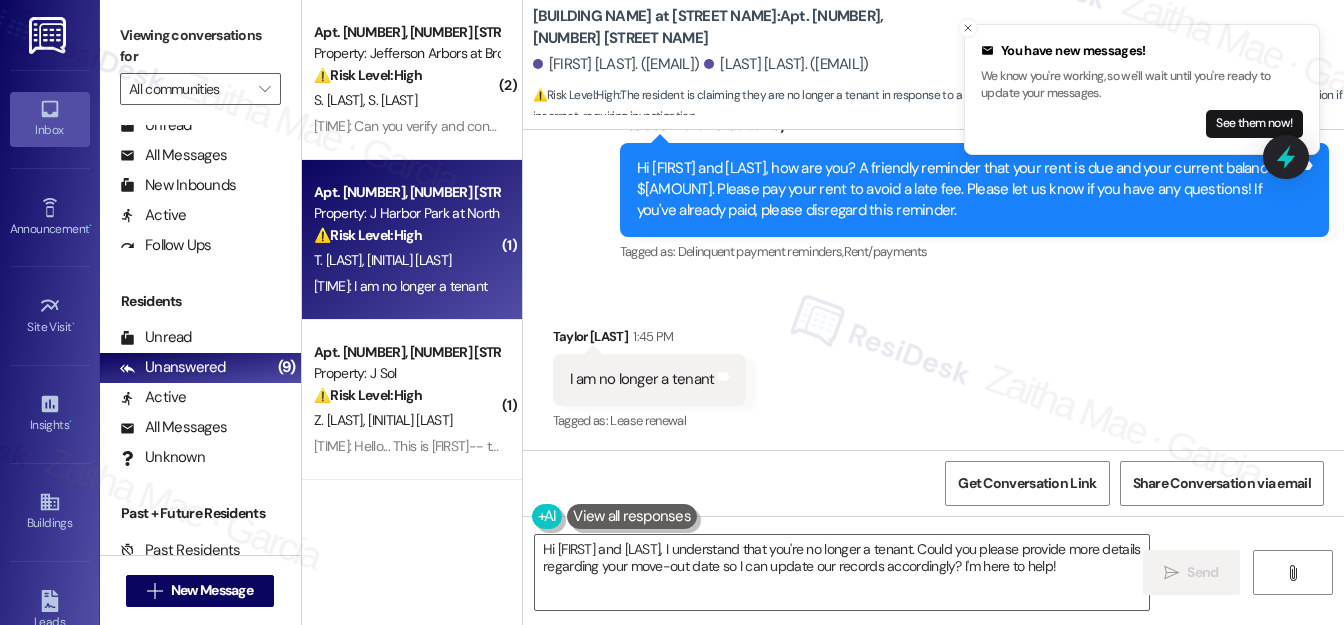 scroll, scrollTop: 3004, scrollLeft: 0, axis: vertical 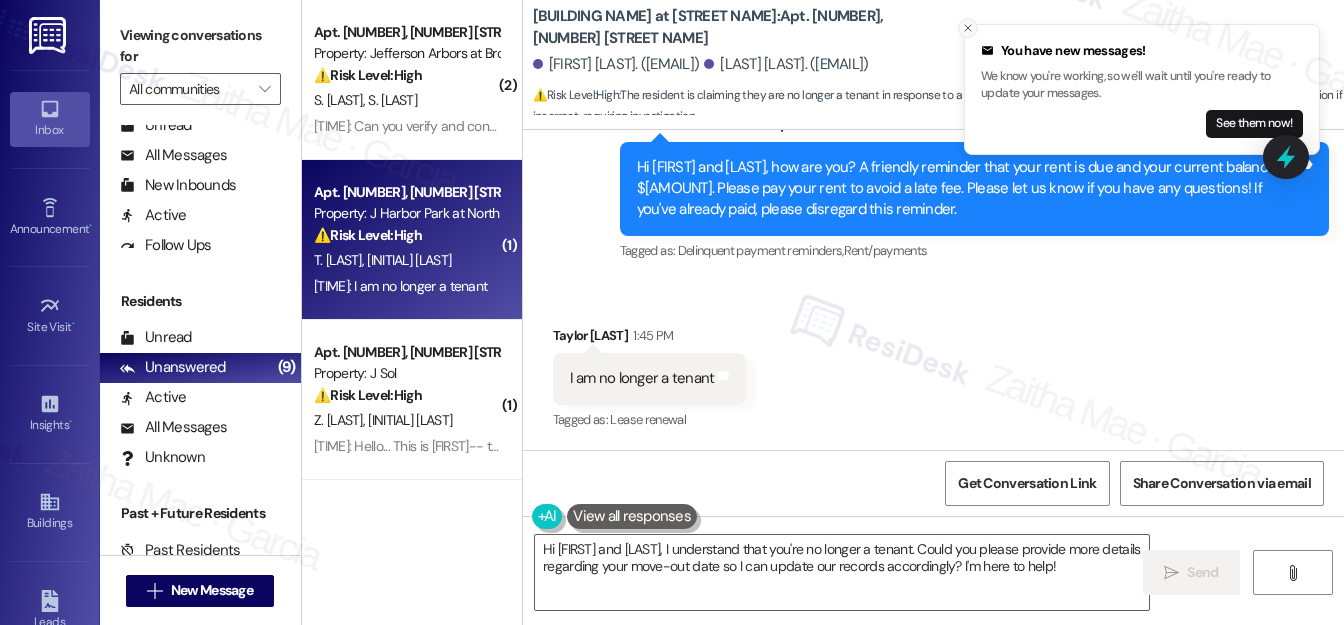 click 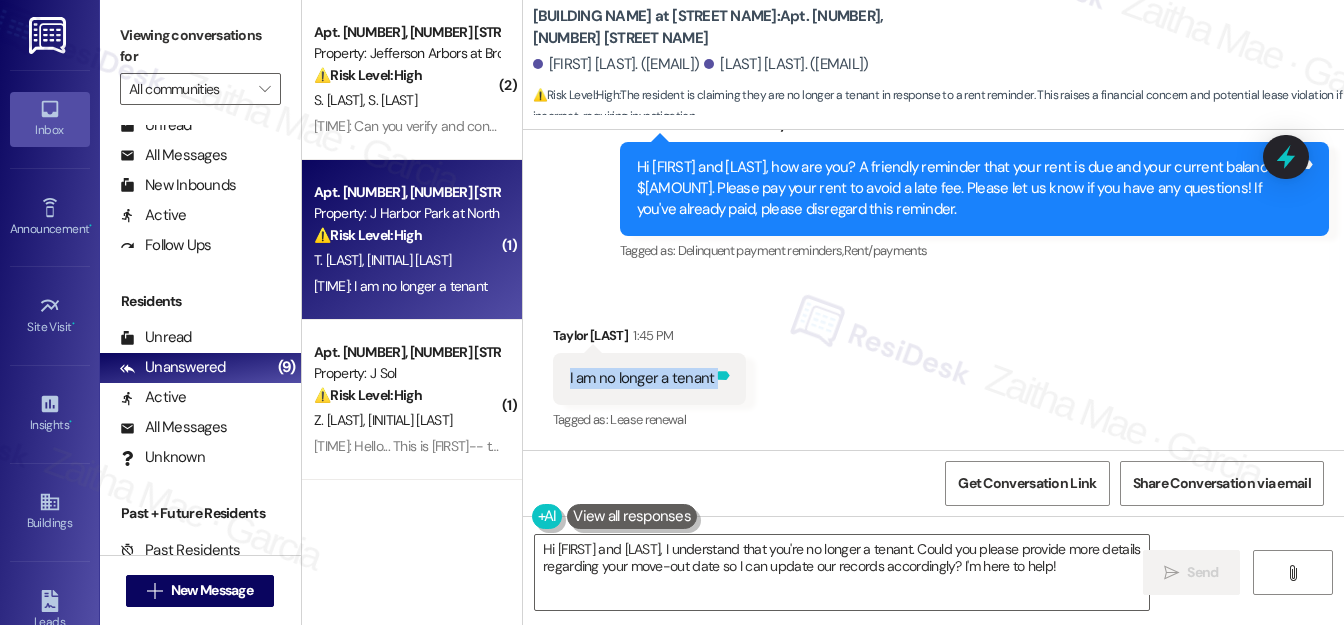drag, startPoint x: 562, startPoint y: 379, endPoint x: 712, endPoint y: 385, distance: 150.11995 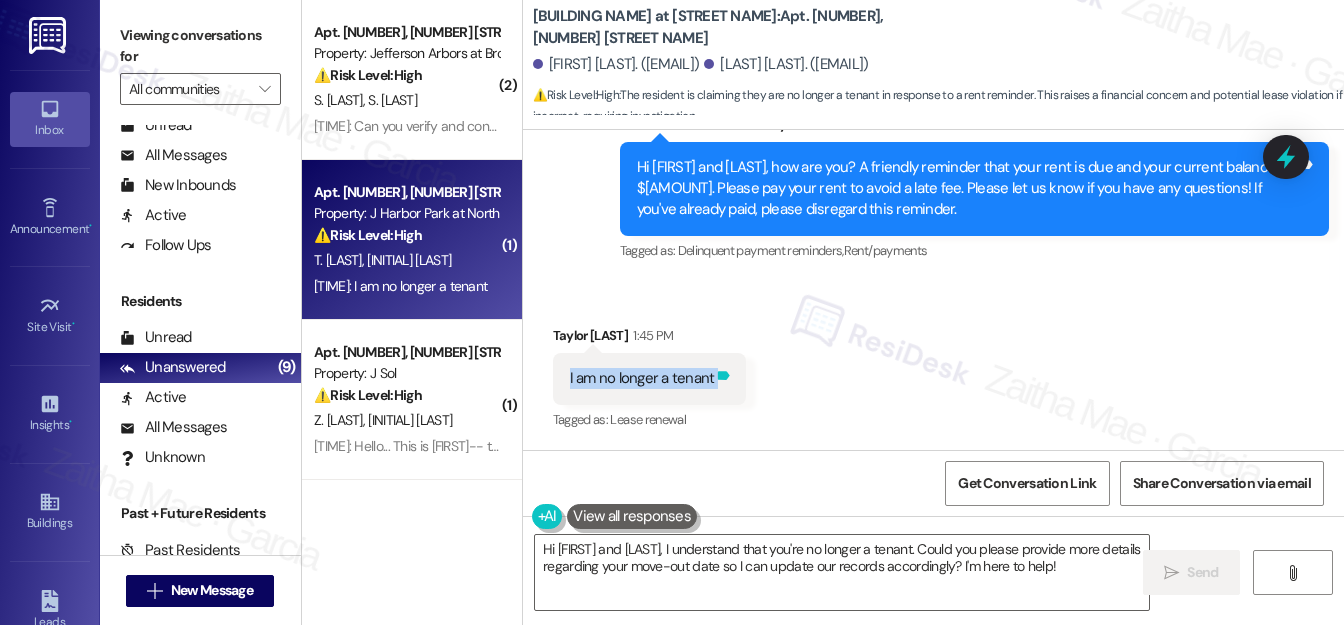 click on "I am no longer a tenant  Tags and notes" at bounding box center (650, 378) 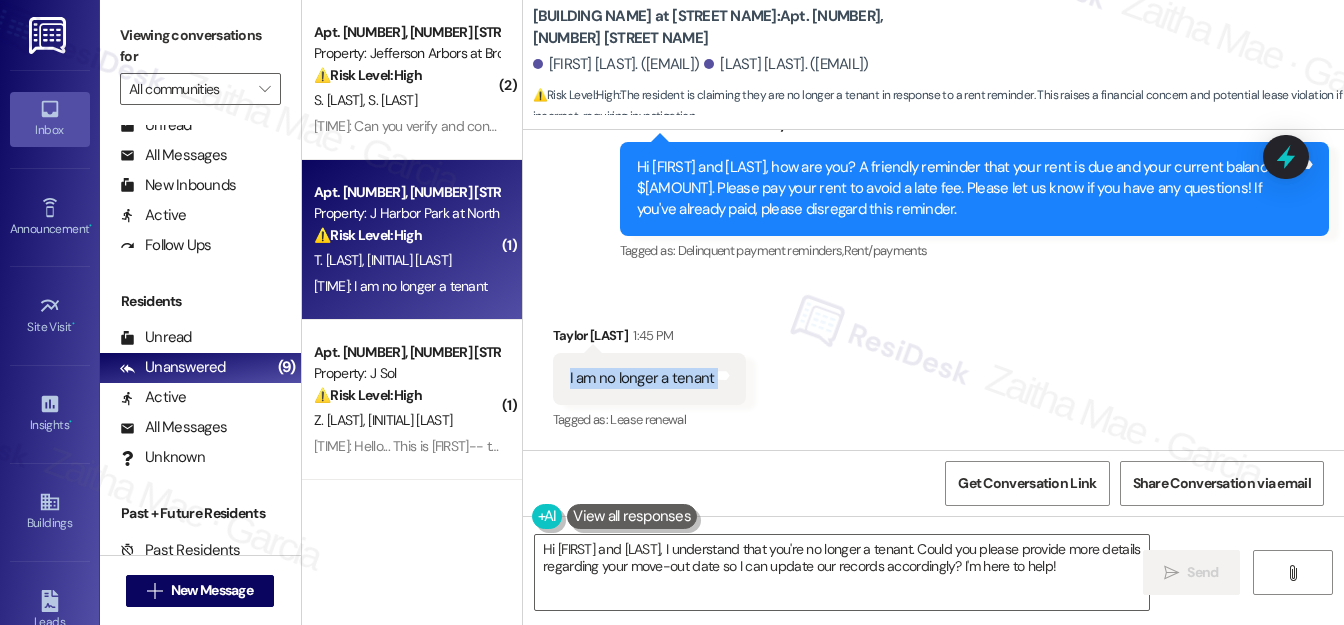click on "Received via SMS Taylor Stearns 1:45 PM I am no longer a tenant  Tags and notes Tagged as:   Lease renewal Click to highlight conversations about Lease renewal" at bounding box center [933, 364] 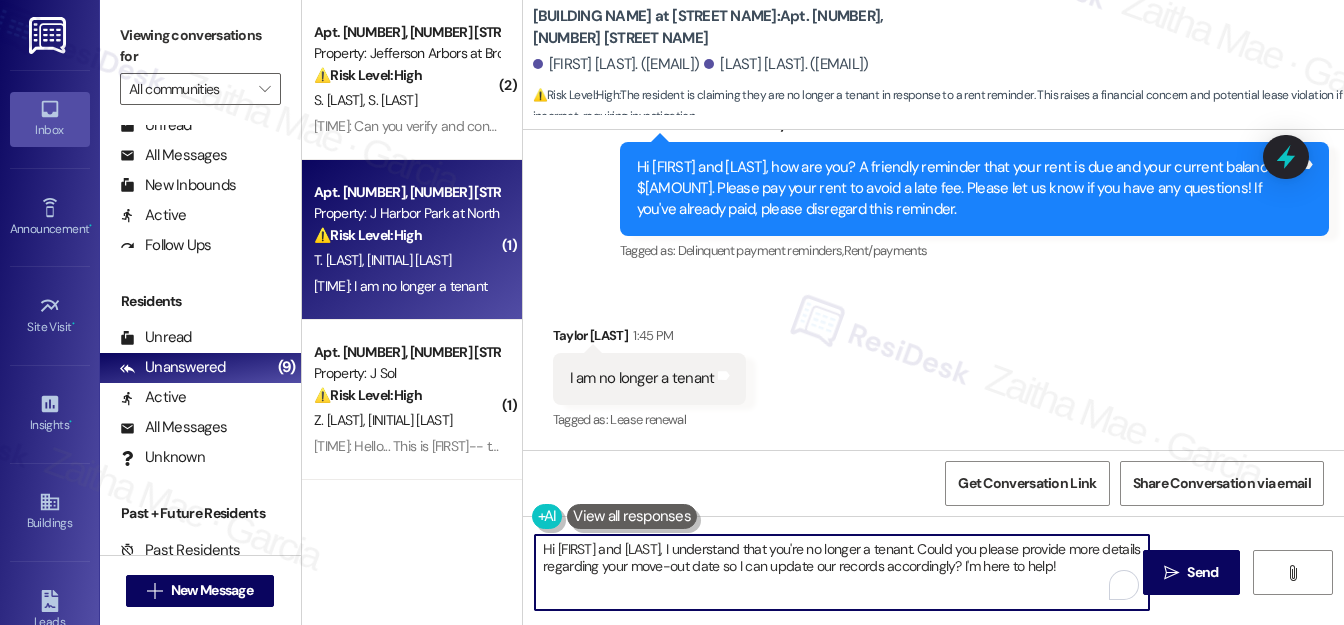 drag, startPoint x: 631, startPoint y: 548, endPoint x: 541, endPoint y: 546, distance: 90.02222 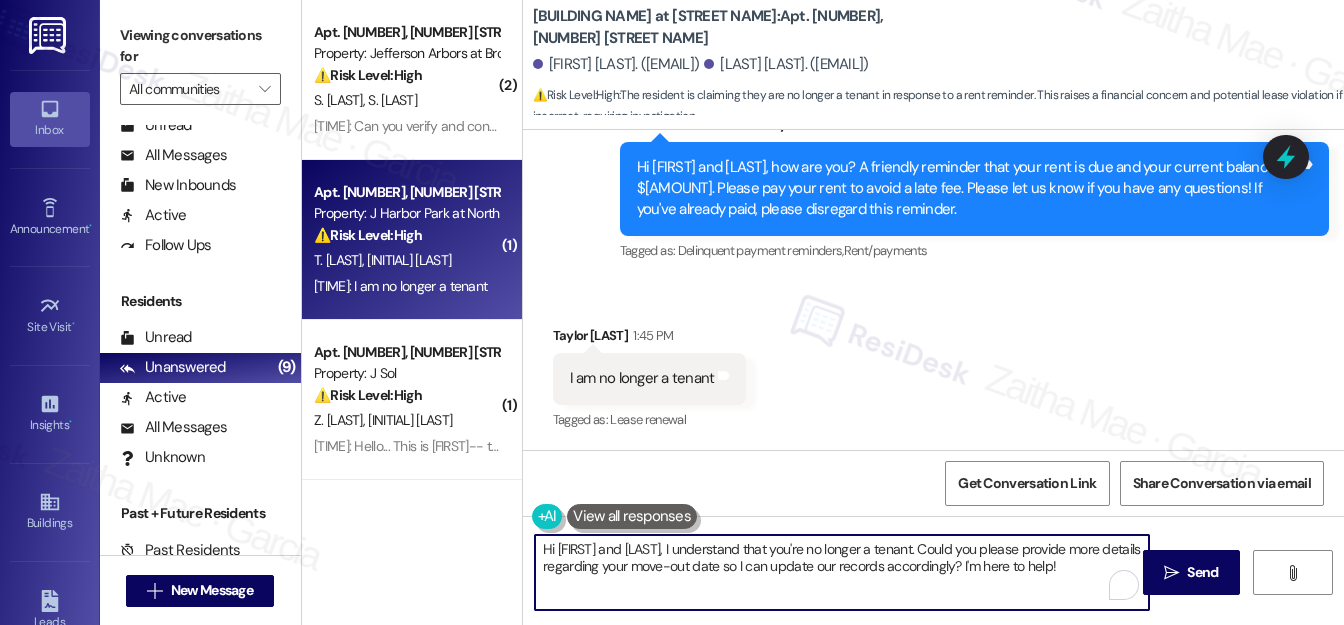 click on "Hi Nathalie and Taylor, I understand that you're no longer a tenant. Could you please provide more details regarding your move-out date so I can update our records accordingly? I'm here to help!" at bounding box center [842, 572] 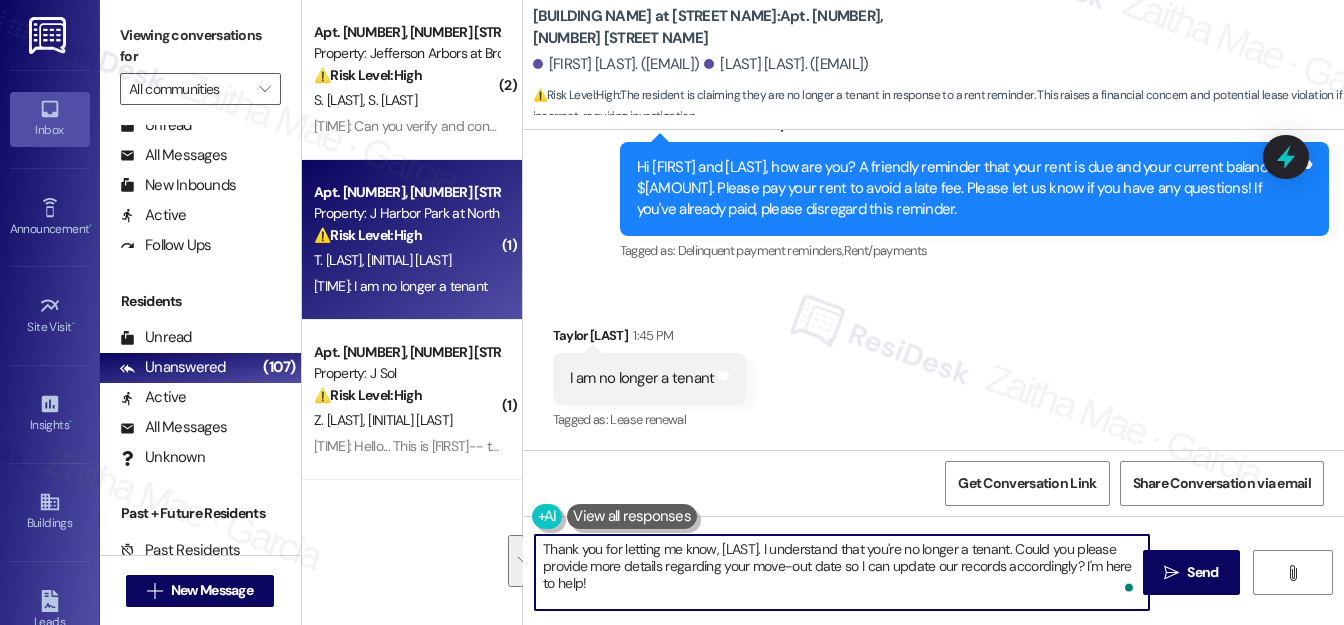 drag, startPoint x: 1004, startPoint y: 545, endPoint x: 1016, endPoint y: 583, distance: 39.849716 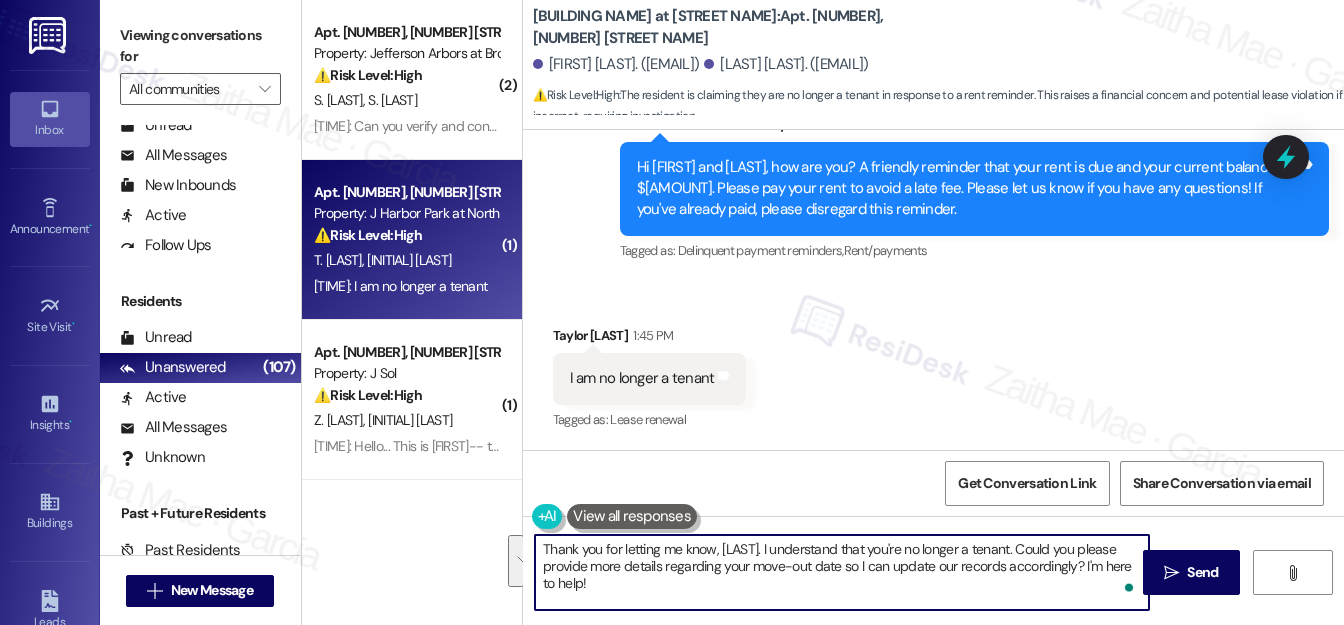 click on "Thank you for letting me know, Taylor. I understand that you're no longer a tenant. Could you please provide more details regarding your move-out date so I can update our records accordingly? I'm here to help!" at bounding box center [842, 572] 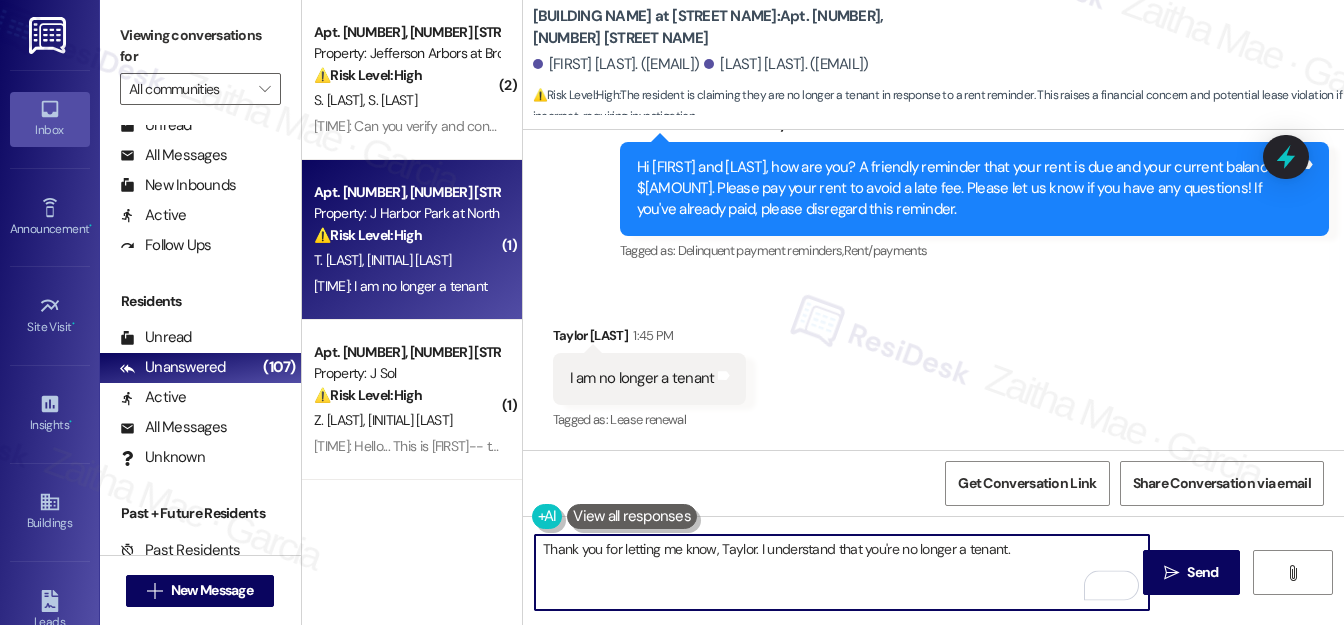 paste on "Just to confirm—are you the only one who moved out, or did both of you move out of the unit?" 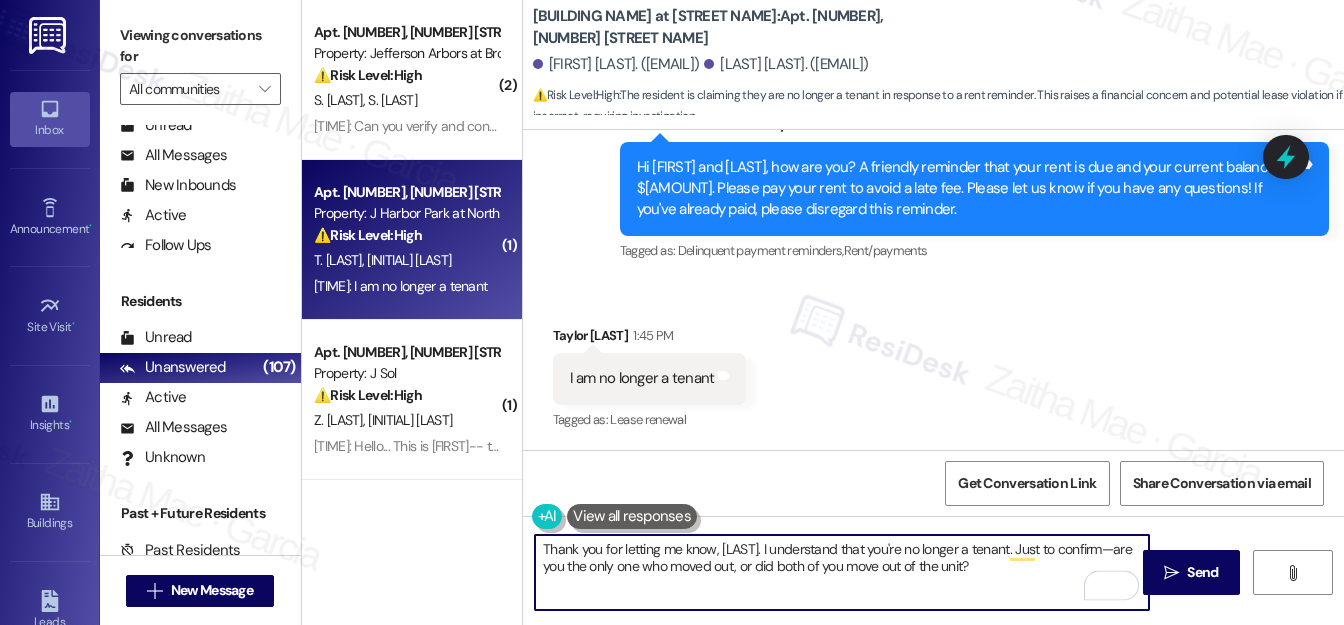 click on "Thank you for letting me know, Taylor. I understand that you're no longer a tenant. Just to confirm—are you the only one who moved out, or did both of you move out of the unit?" at bounding box center [842, 572] 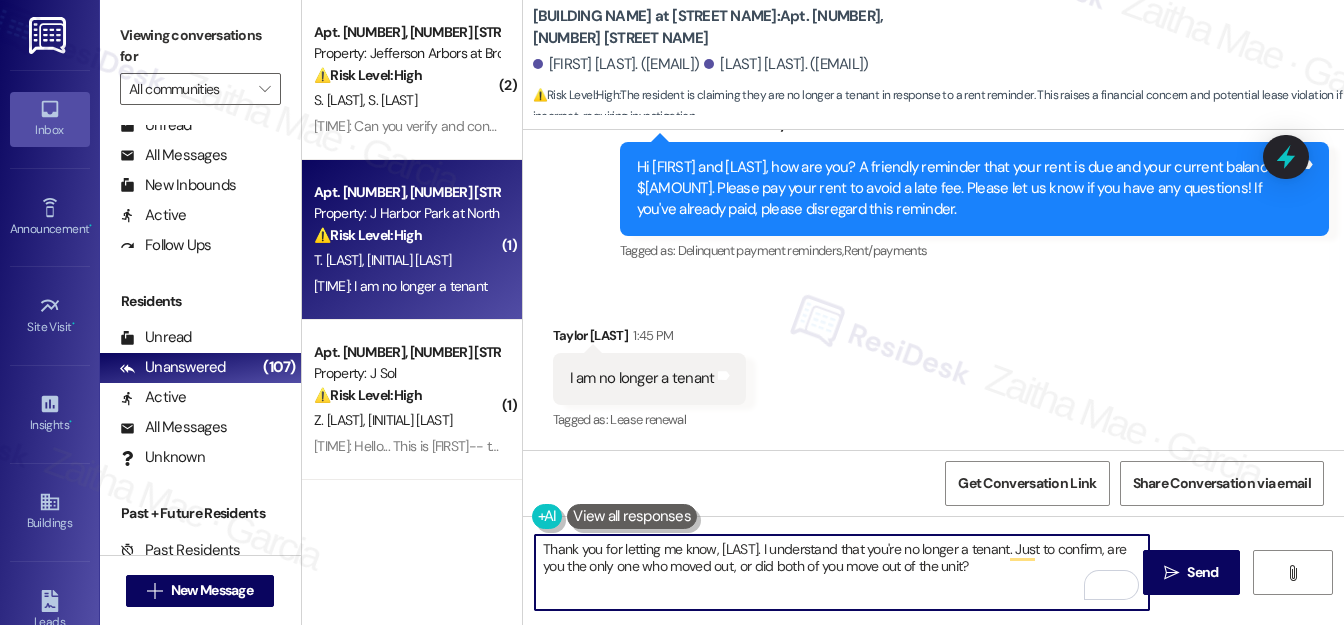 type on "Thank you for letting me know, Taylor. I understand that you're no longer a tenant. Just to confirm, are you the only one who moved out, or did both of you move out of the unit?" 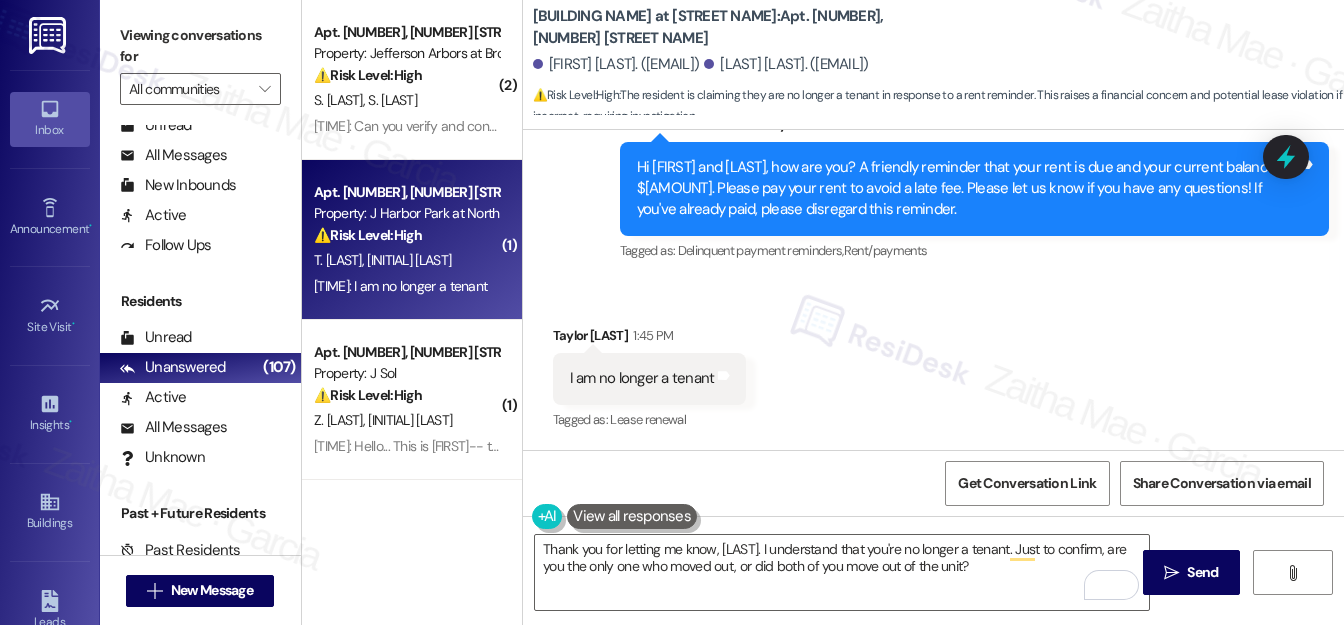 click at bounding box center (632, 516) 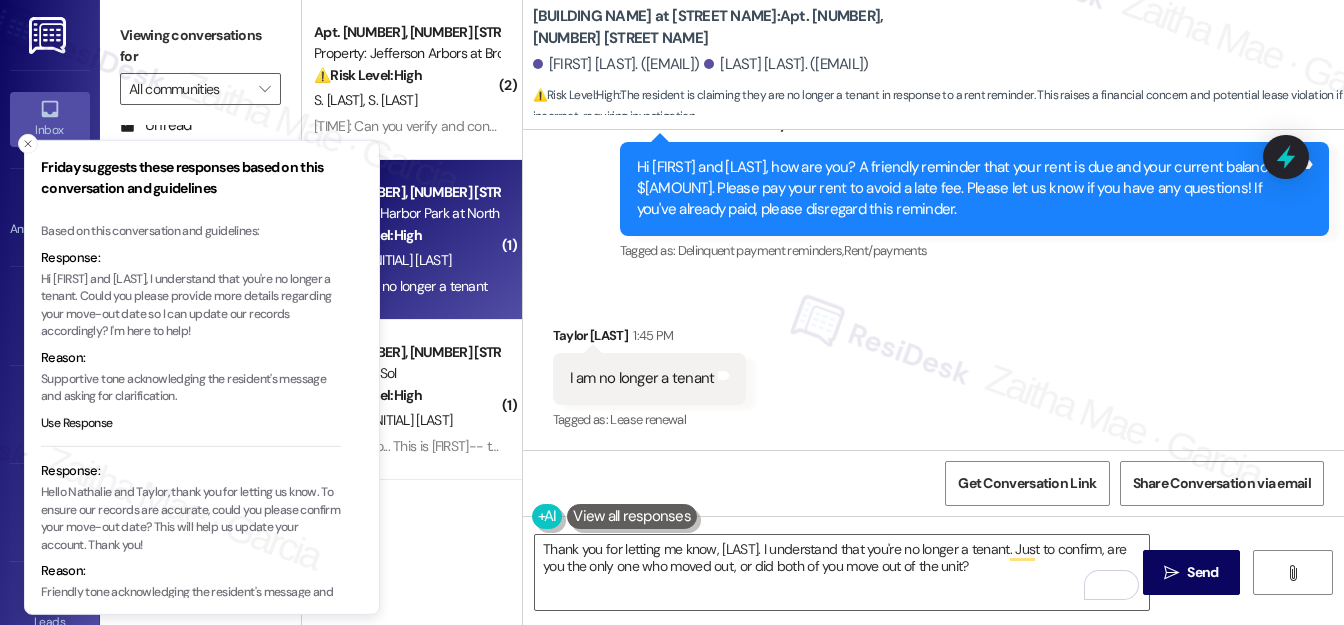 drag, startPoint x: 197, startPoint y: 297, endPoint x: 168, endPoint y: 301, distance: 29.274563 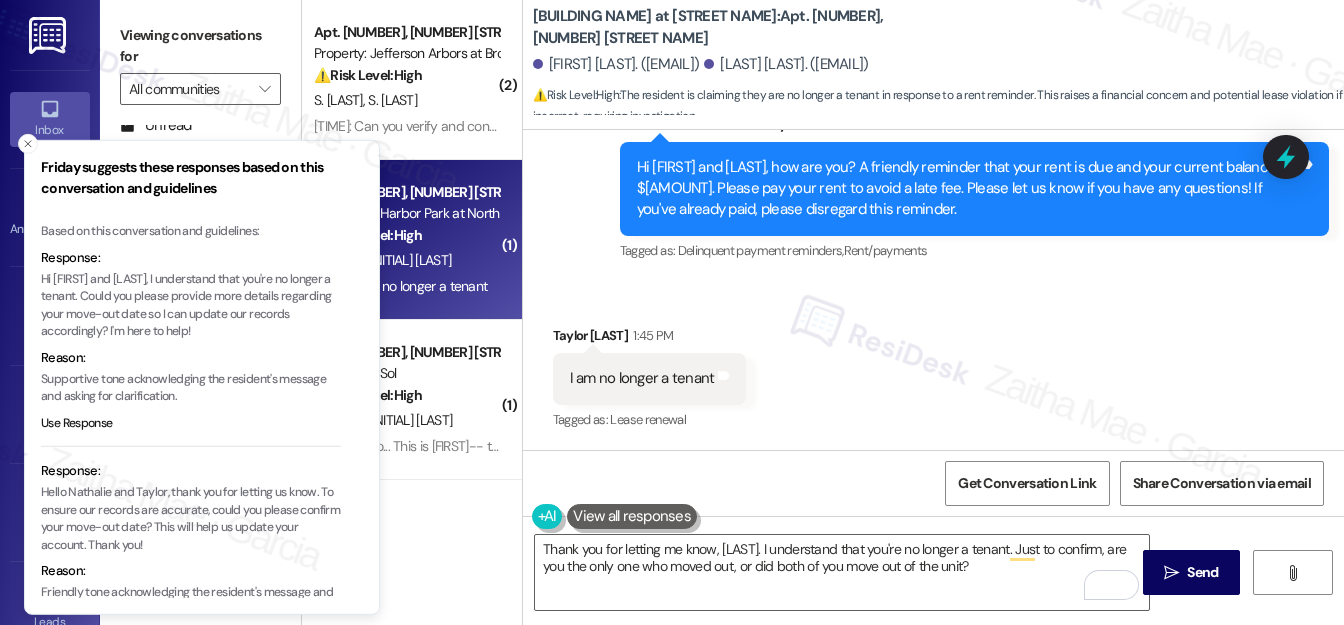 click on "Hi Nathalie and Taylor, I understand that you're no longer a tenant. Could you please provide more details regarding your move-out date so I can update our records accordingly? I'm here to help!" at bounding box center [191, 305] 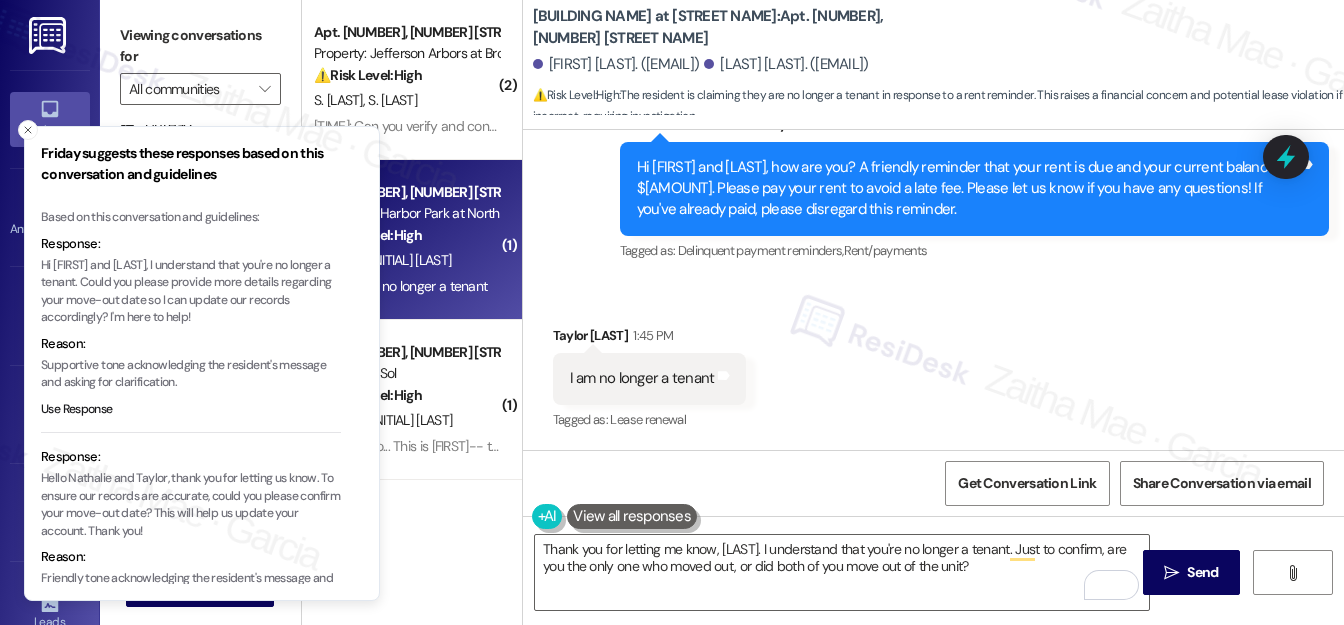 click on "Hi Nathalie and Taylor, I understand that you're no longer a tenant. Could you please provide more details regarding your move-out date so I can update our records accordingly? I'm here to help!" at bounding box center [191, 292] 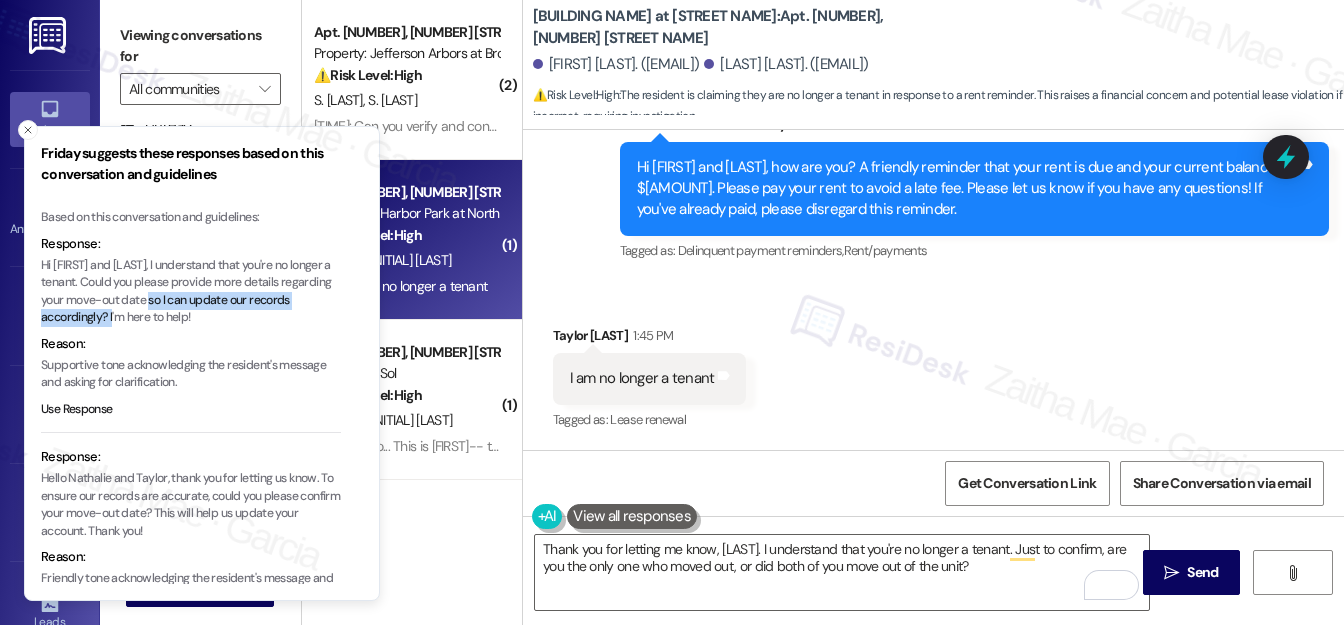 drag, startPoint x: 197, startPoint y: 296, endPoint x: 148, endPoint y: 320, distance: 54.56189 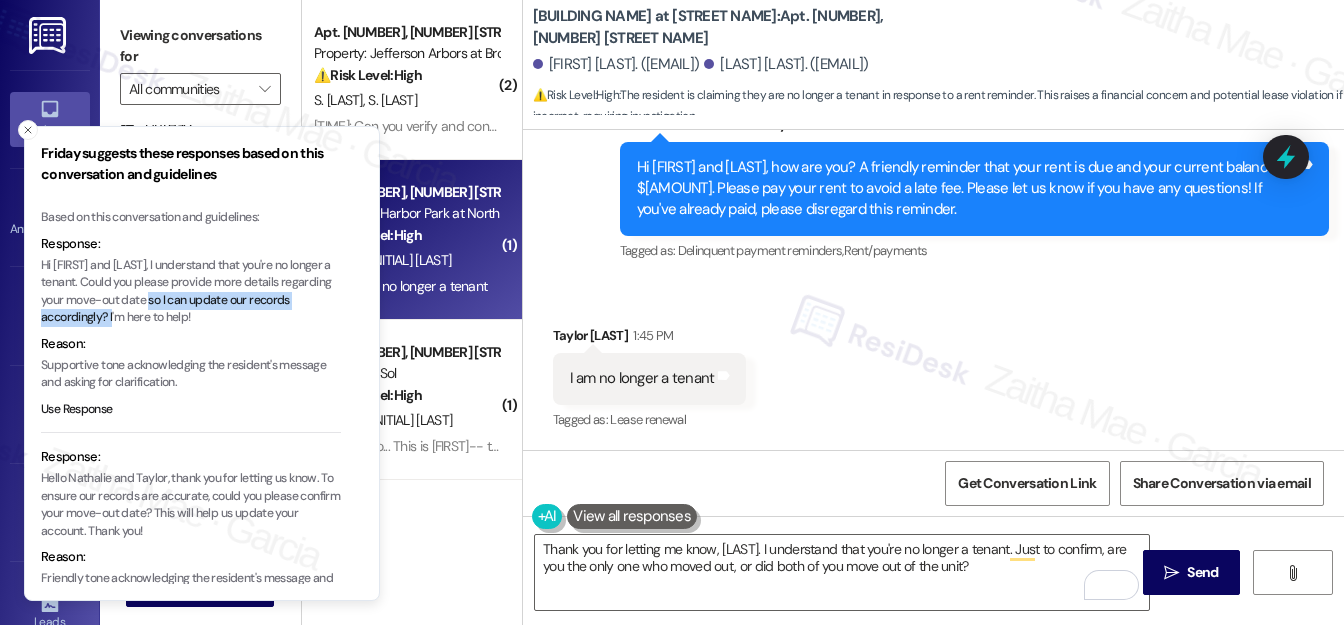 click on "Hi Nathalie and Taylor, I understand that you're no longer a tenant. Could you please provide more details regarding your move-out date so I can update our records accordingly? I'm here to help!" at bounding box center (191, 292) 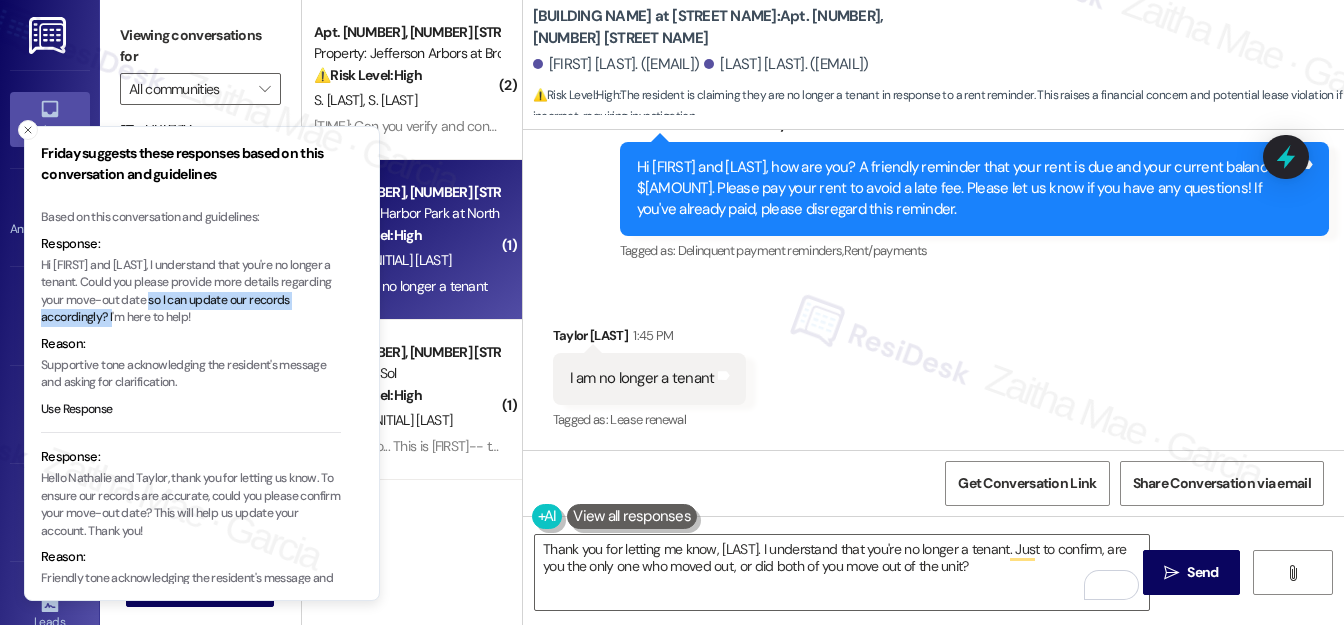 type 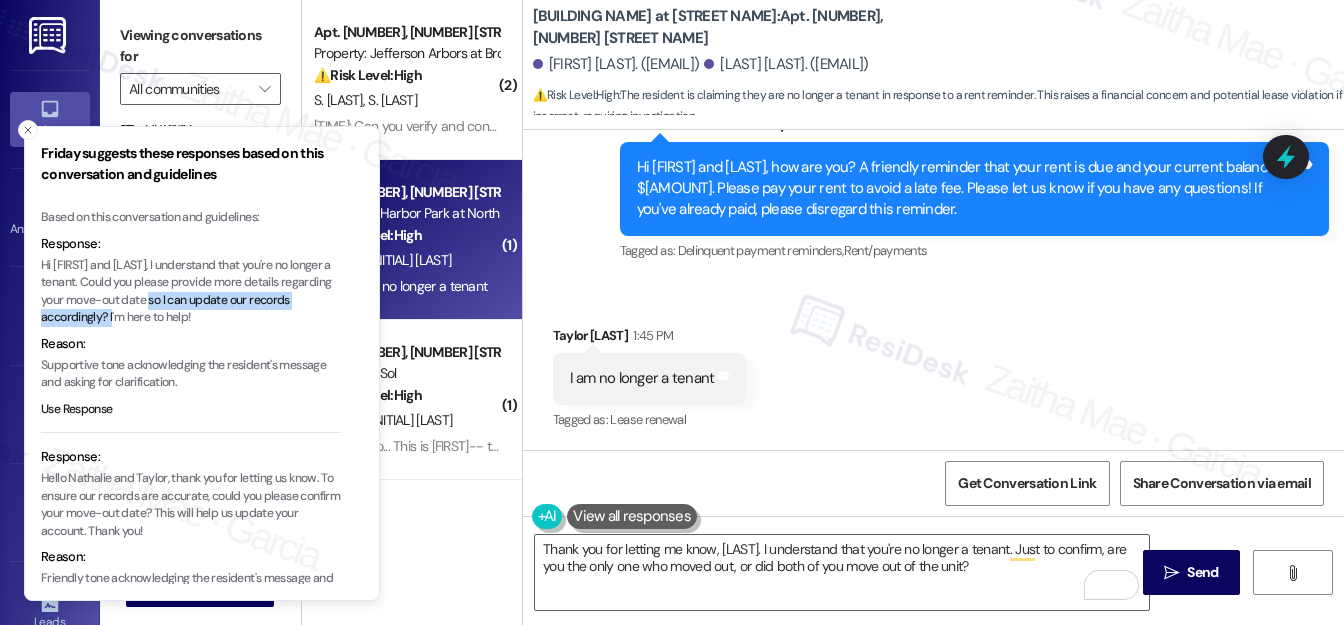 copy on "so I can update our records accordingly?" 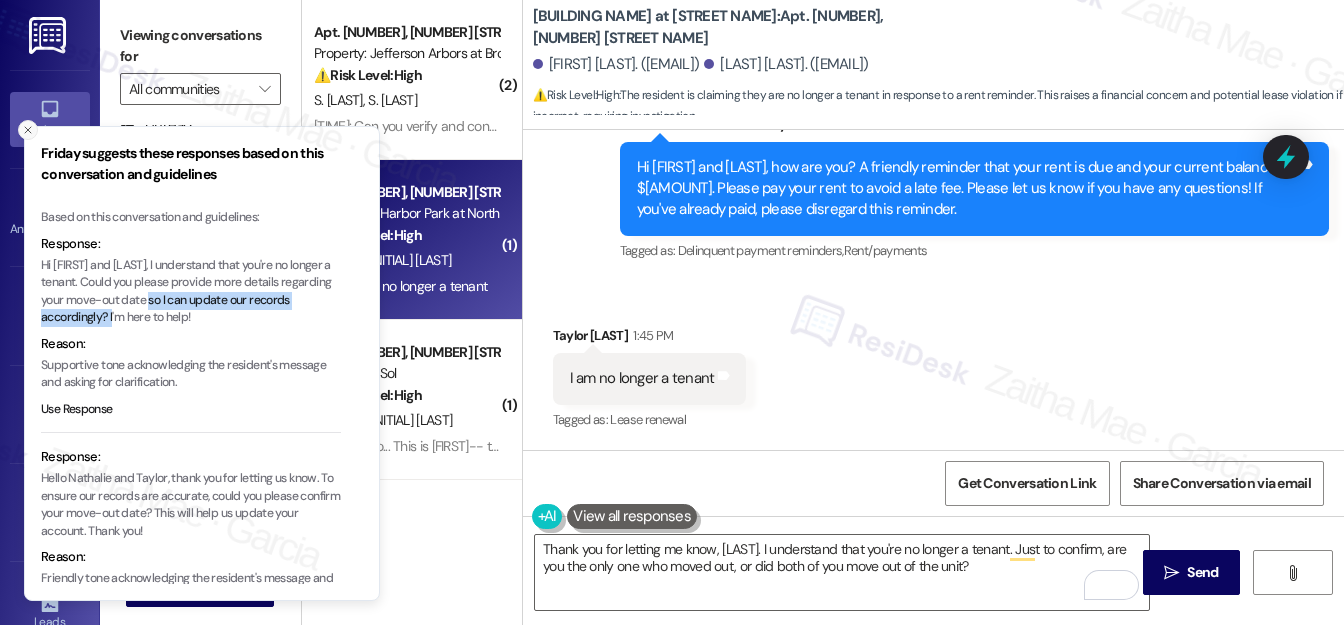 click 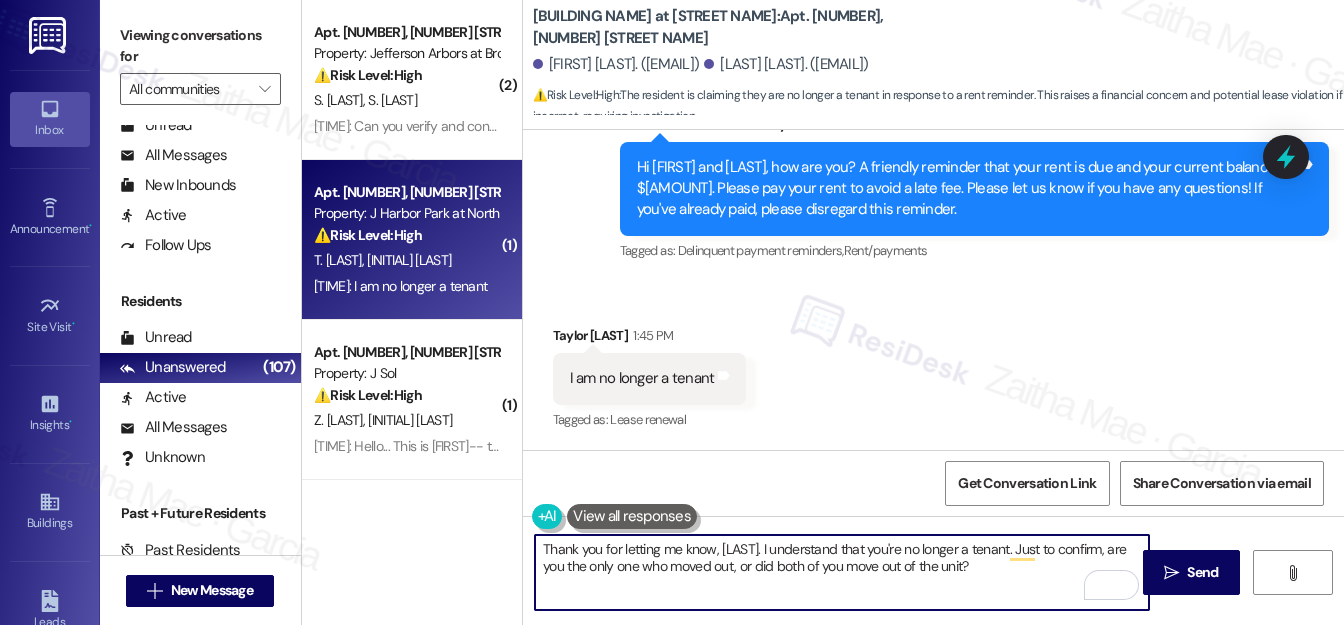 click on "Thank you for letting me know, Taylor. I understand that you're no longer a tenant. Just to confirm, are you the only one who moved out, or did both of you move out of the unit?" at bounding box center [842, 572] 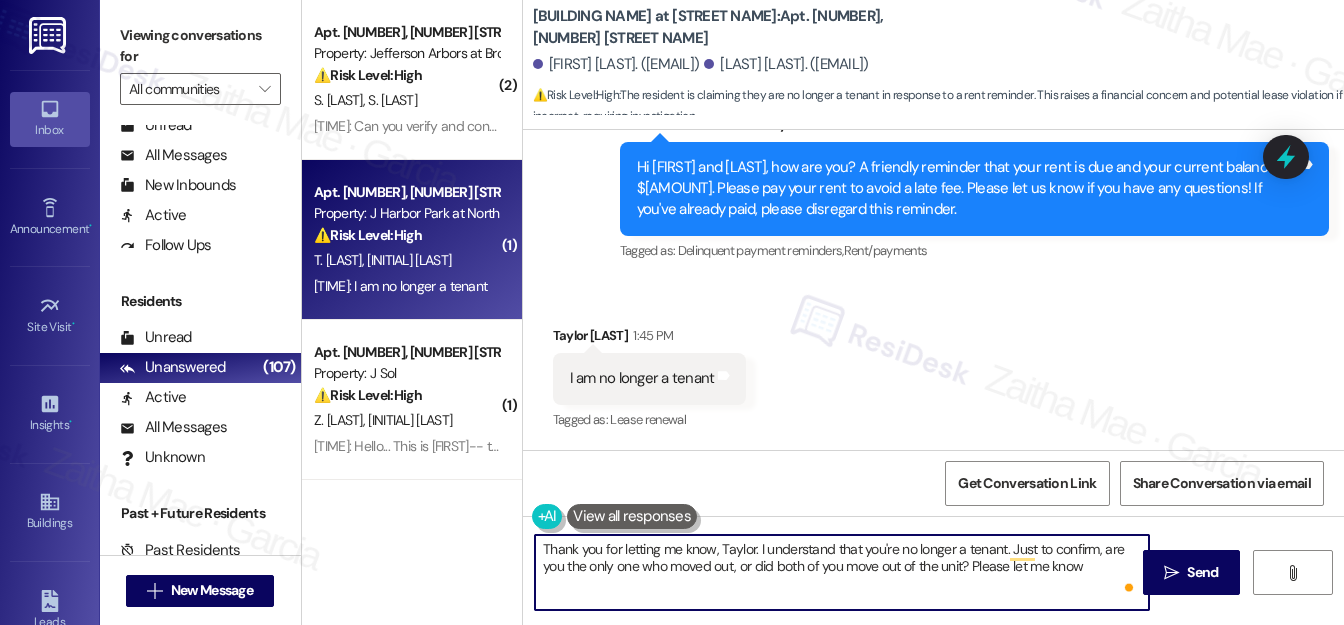 paste on "so I can update our records accordingly?" 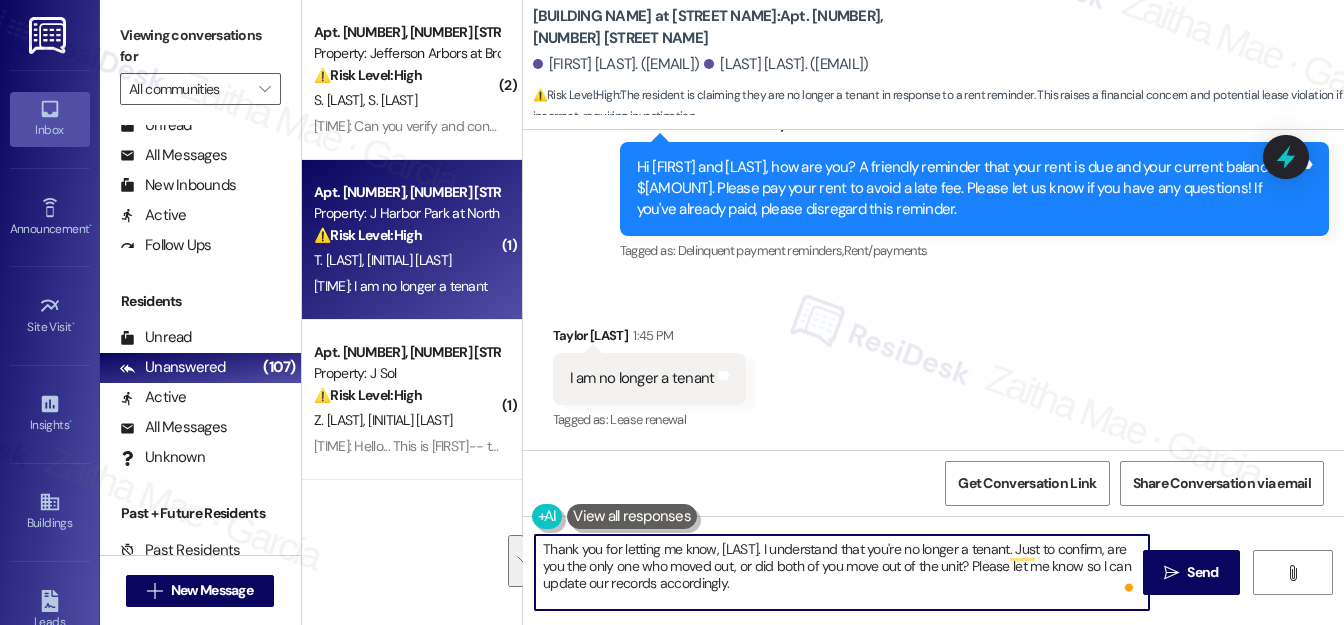 drag, startPoint x: 751, startPoint y: 582, endPoint x: 536, endPoint y: 547, distance: 217.83022 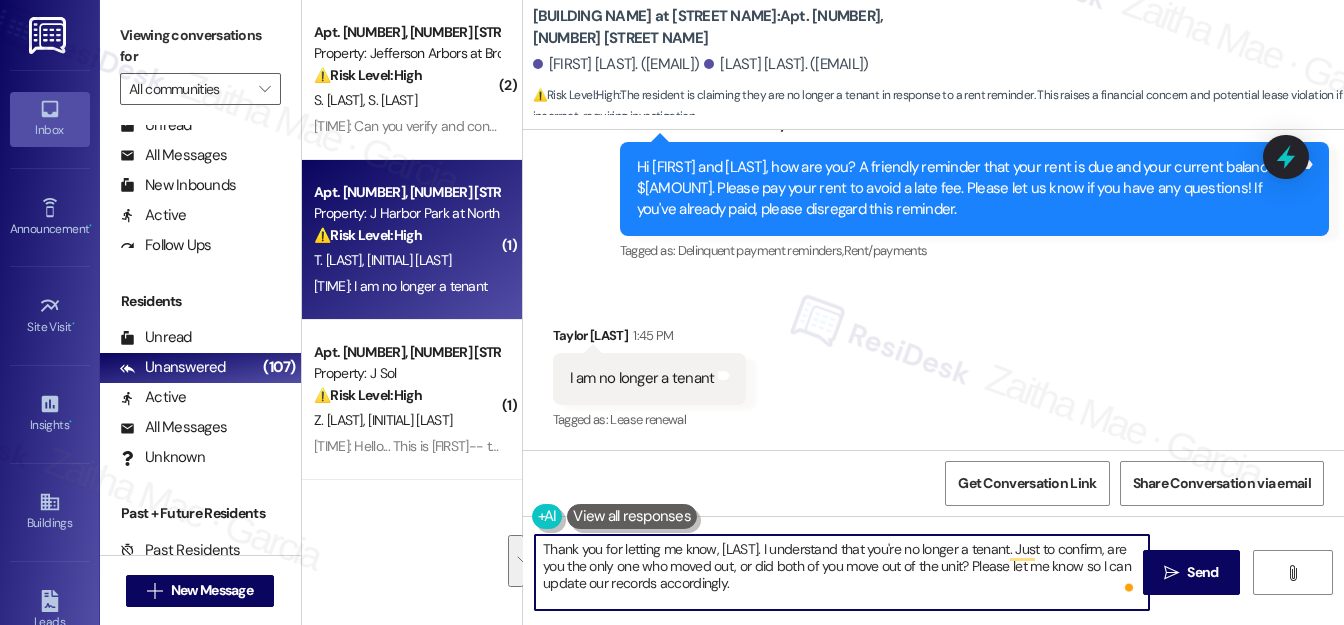 click on "Thank you for letting me know, Taylor. I understand that you're no longer a tenant. Just to confirm, are you the only one who moved out, or did both of you move out of the unit? Please let me know so I can update our records accordingly." at bounding box center [842, 572] 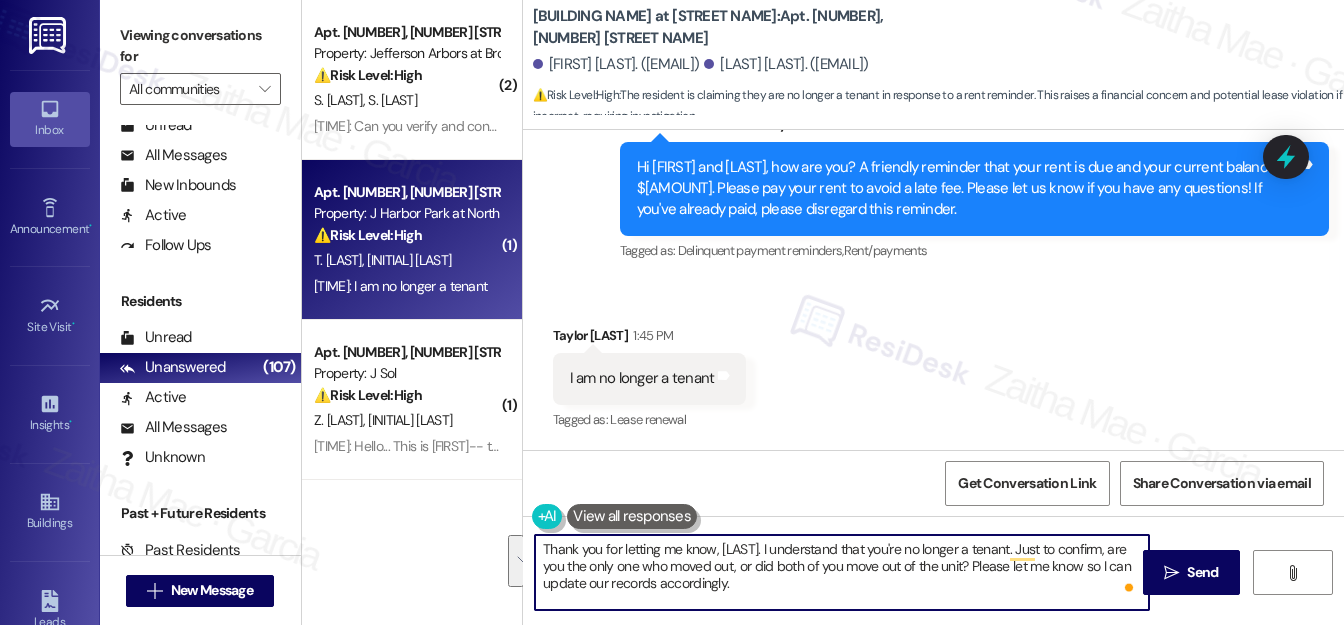 type on "Thank you for letting me know, Taylor. I understand that you're no longer a tenant. Just to confirm, are you the only one who moved out, or did both of you move out of the unit? Please let me know so I can update our records accordingly." 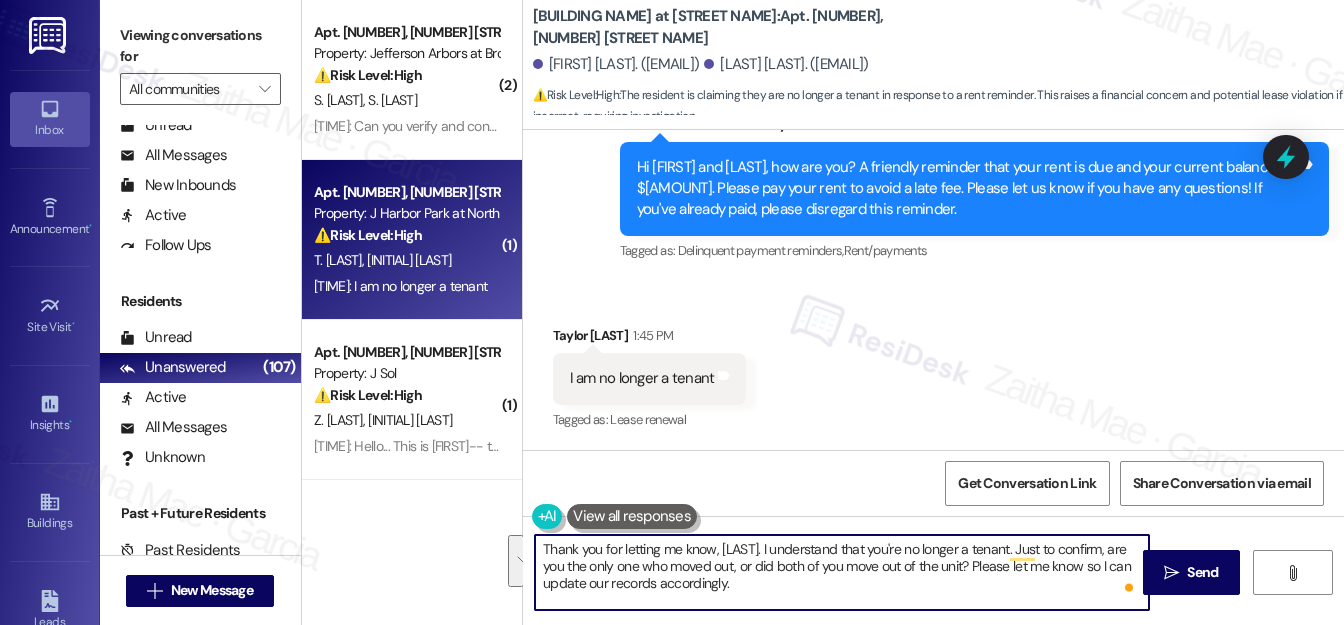 click on "Thank you for letting me know, Taylor. I understand that you're no longer a tenant. Just to confirm, are you the only one who moved out, or did both of you move out of the unit? Please let me know so I can update our records accordingly." at bounding box center (842, 572) 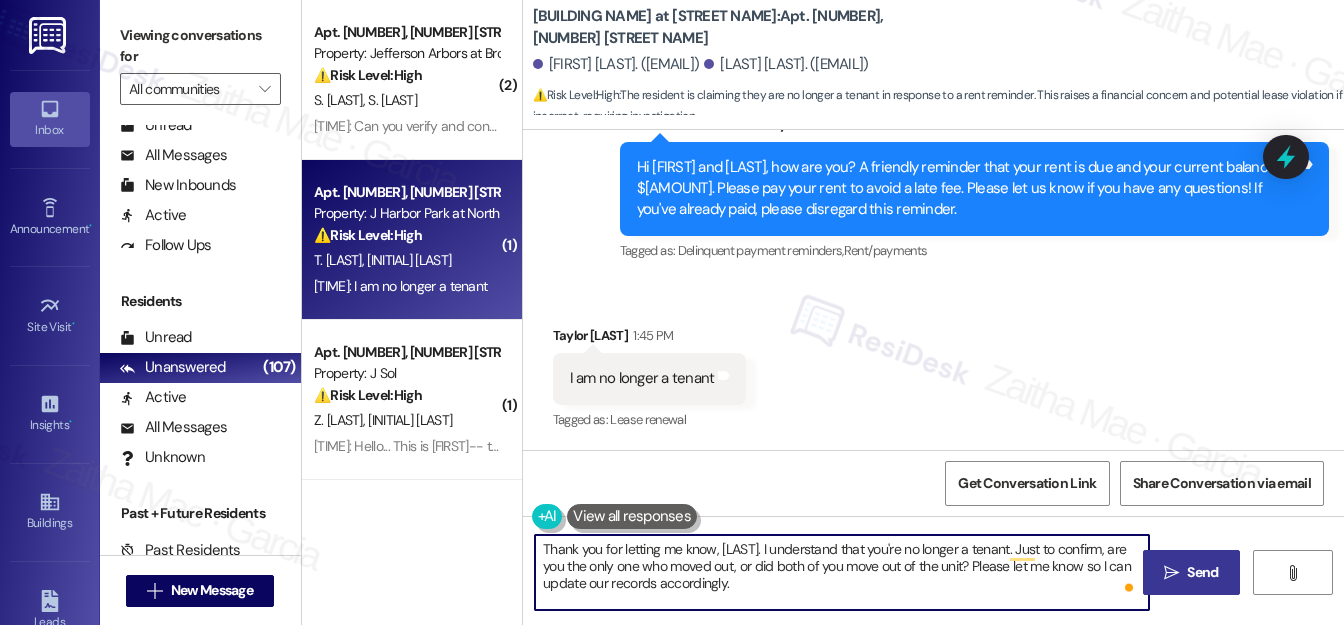 click on "Send" at bounding box center (1202, 572) 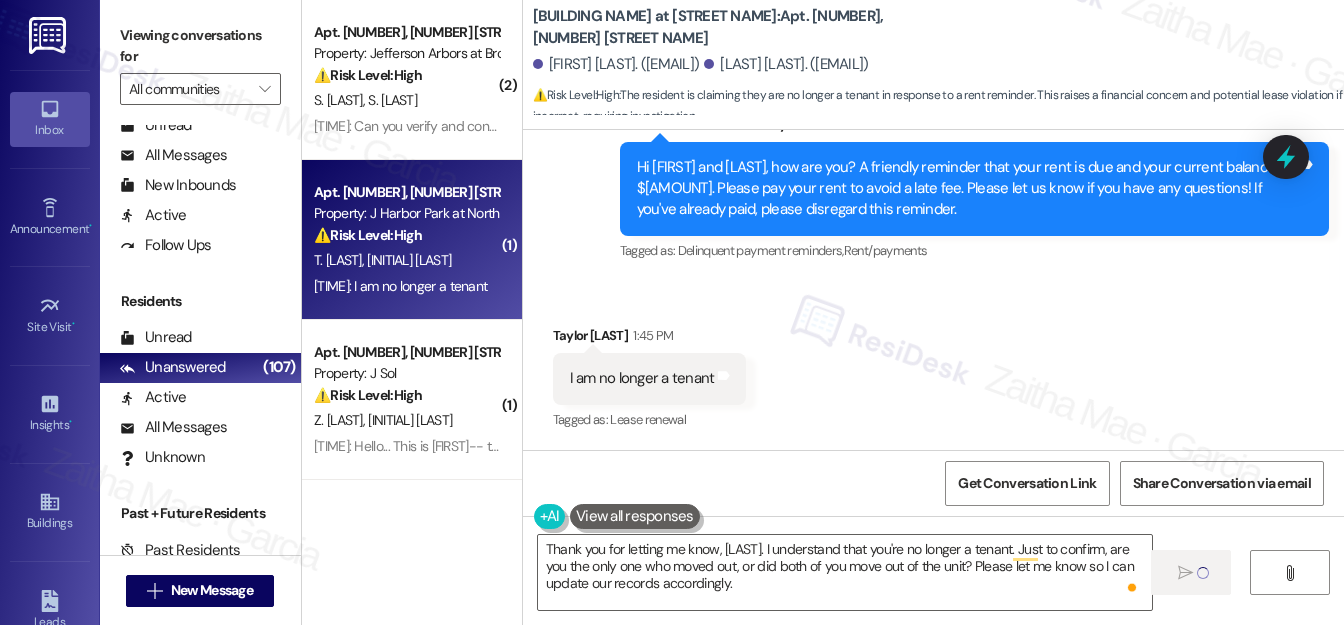 type 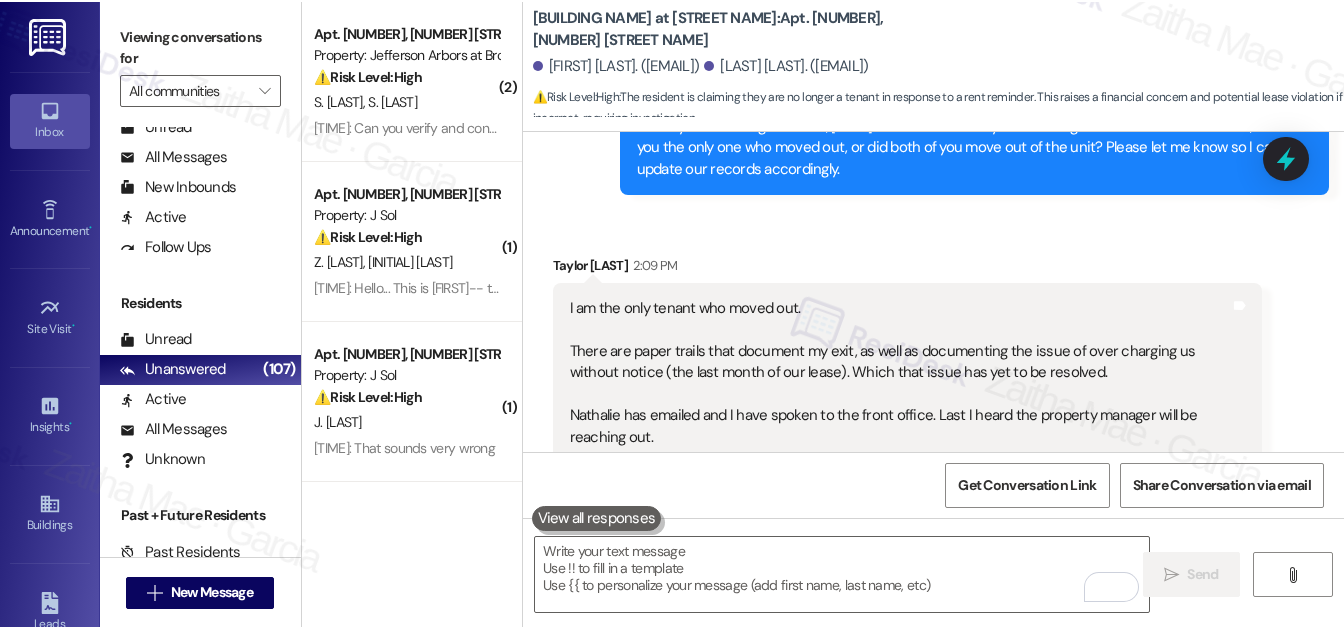 scroll, scrollTop: 3453, scrollLeft: 0, axis: vertical 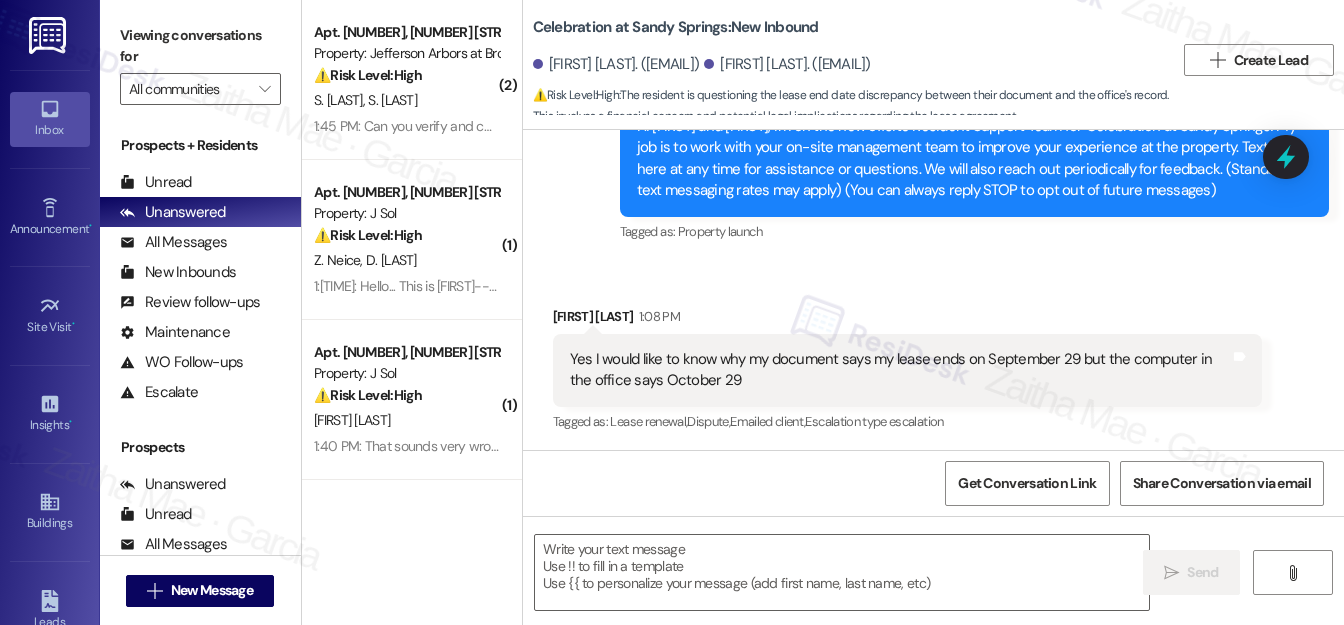 type on "Fetching suggested responses. Please feel free to read through the conversation in the meantime." 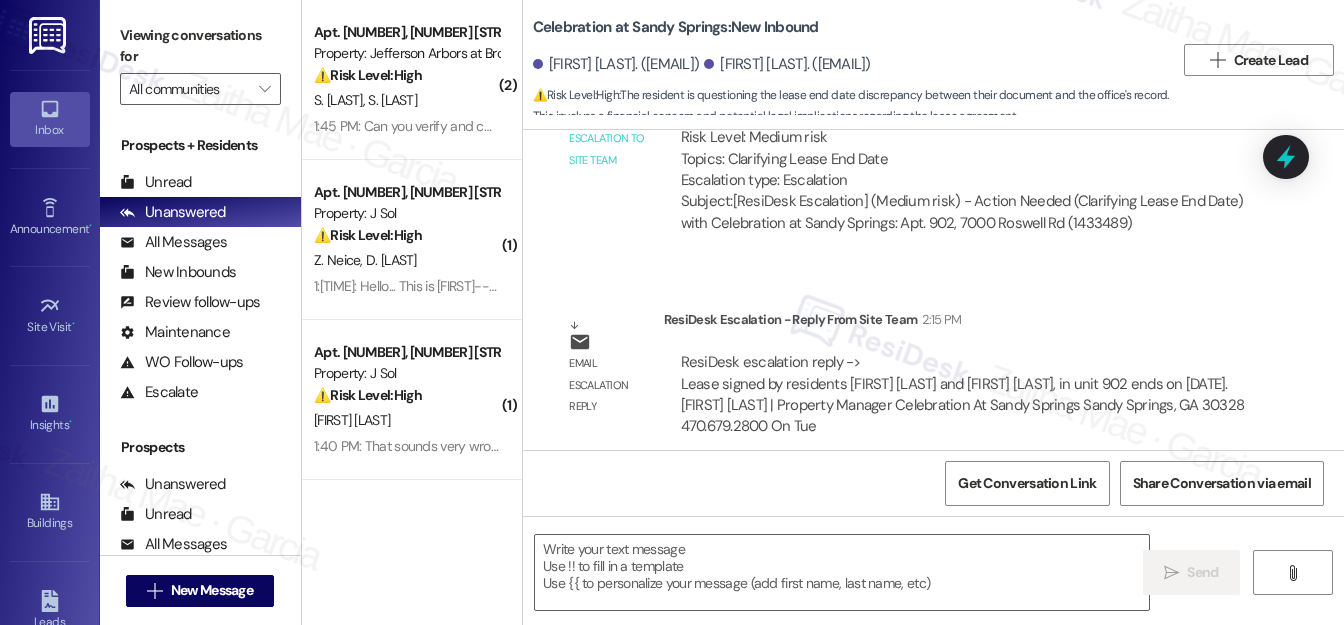 scroll, scrollTop: 781, scrollLeft: 0, axis: vertical 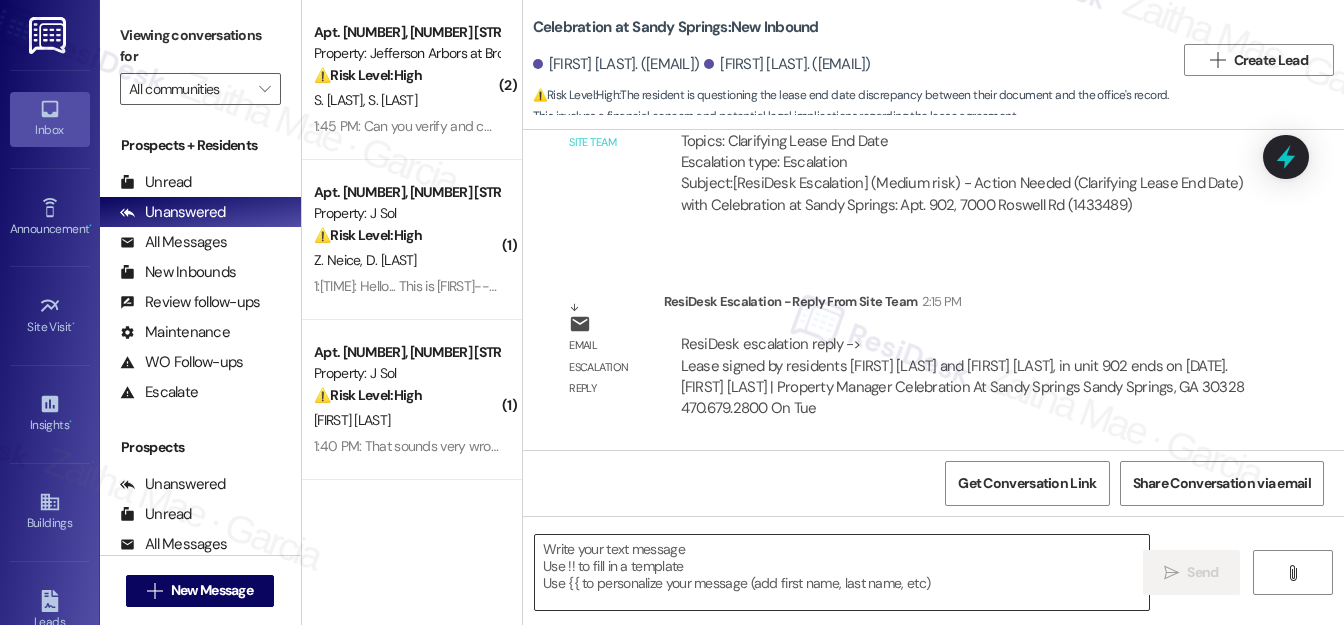 click at bounding box center (842, 572) 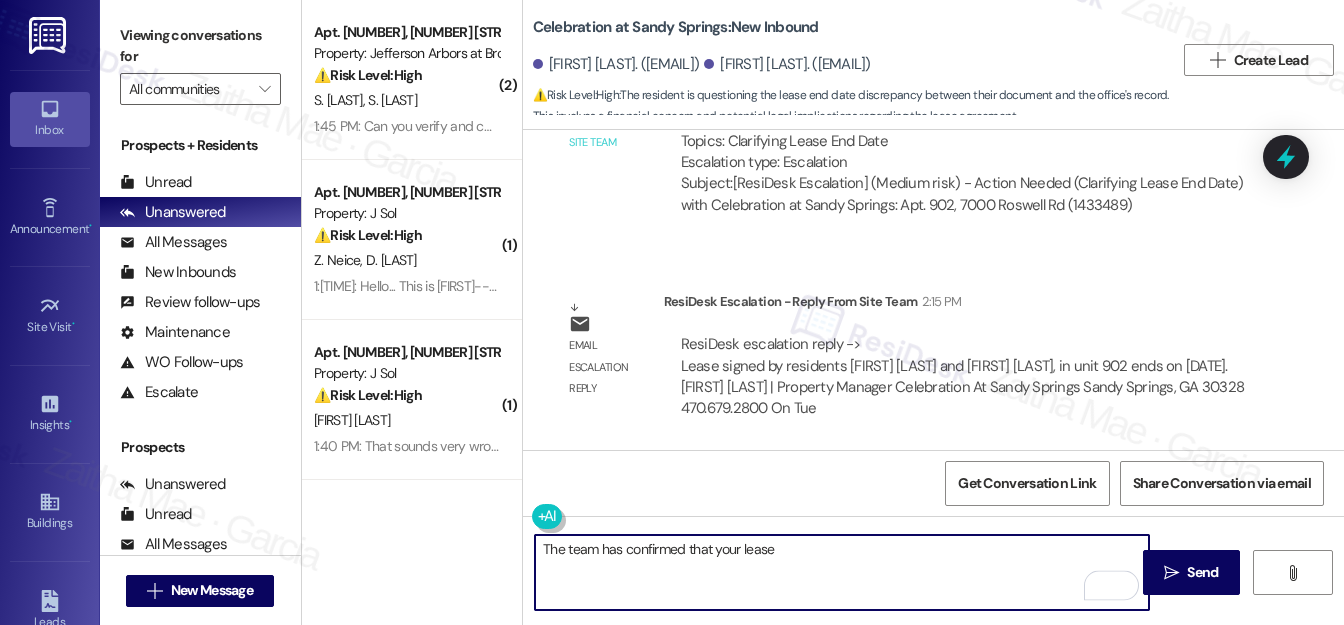 paste on "ends
on [DATE]." 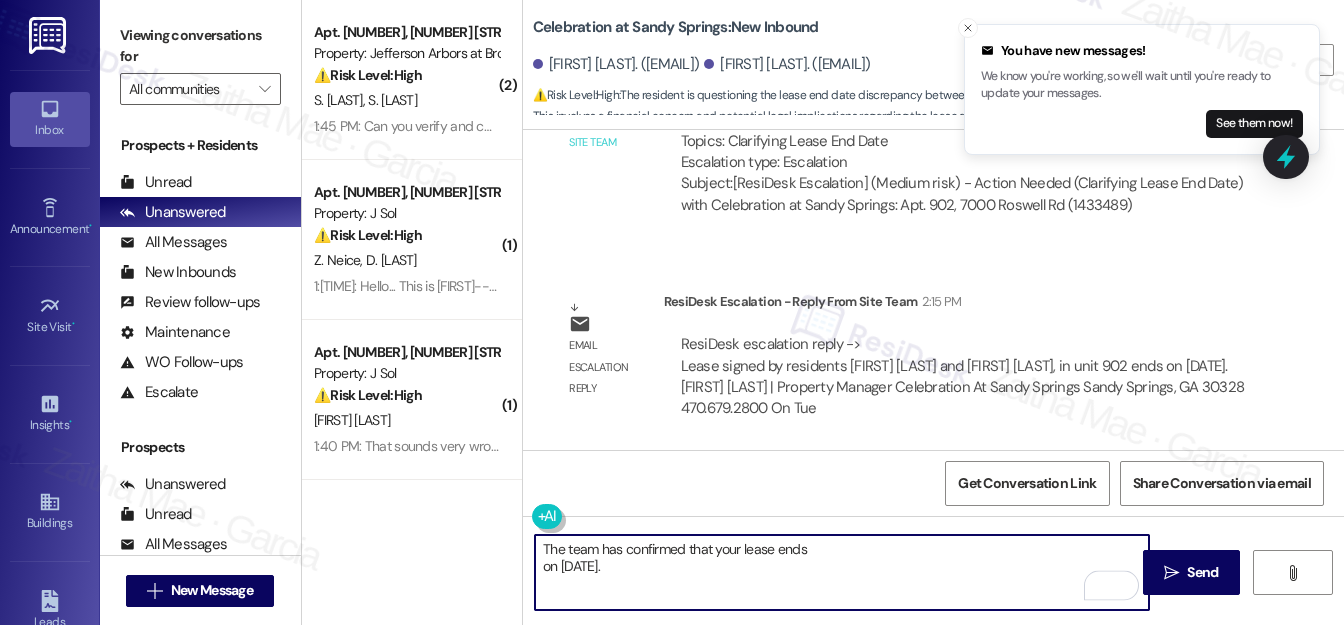 click on "The team has confirmed that your lease ends
on [DATE]." at bounding box center (842, 572) 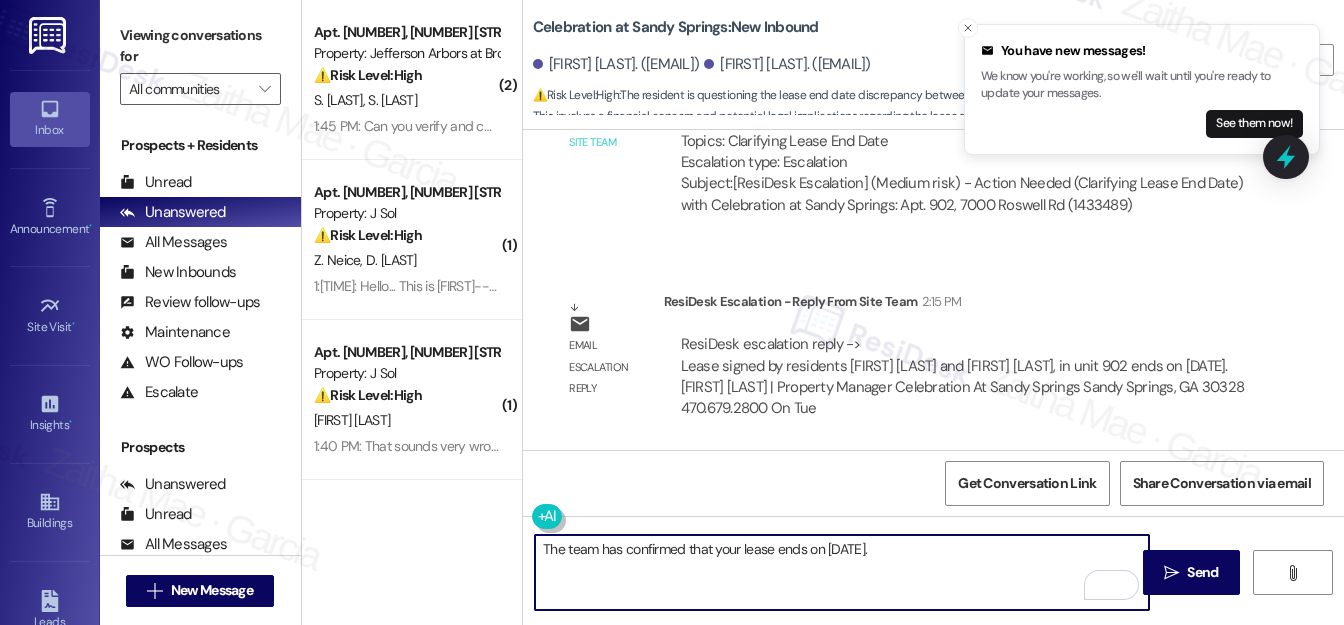 click on "The team has confirmed that your lease ends on [DATE]." at bounding box center [842, 572] 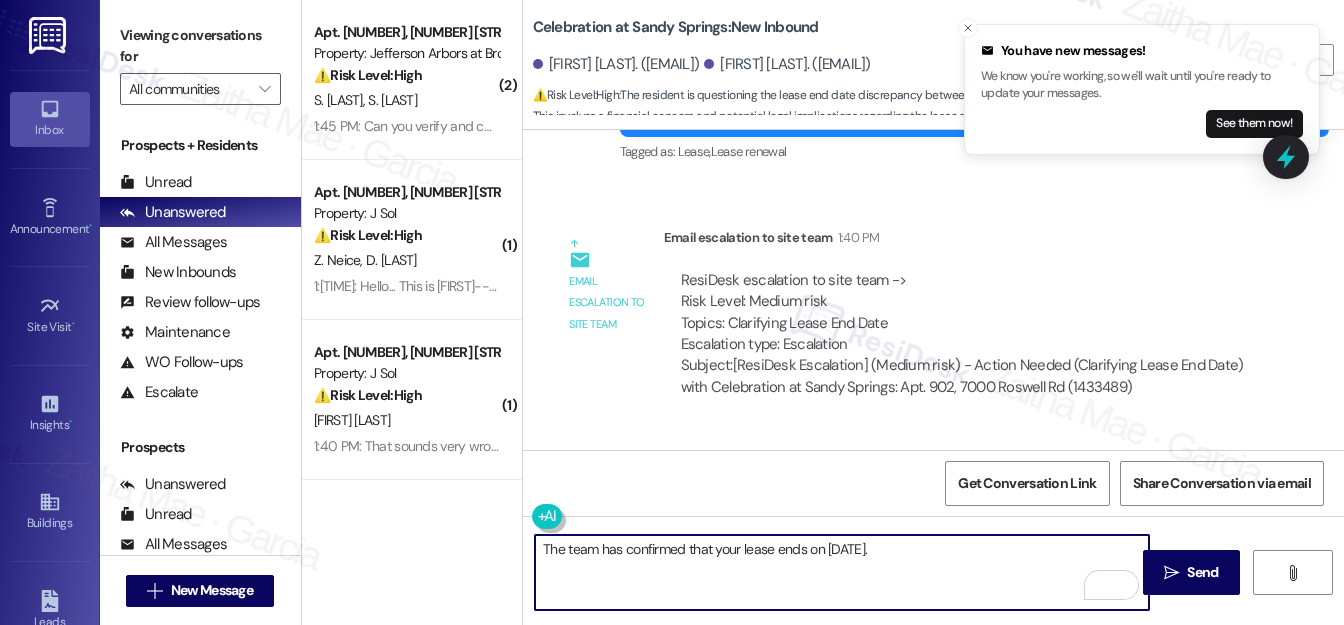 scroll, scrollTop: 781, scrollLeft: 0, axis: vertical 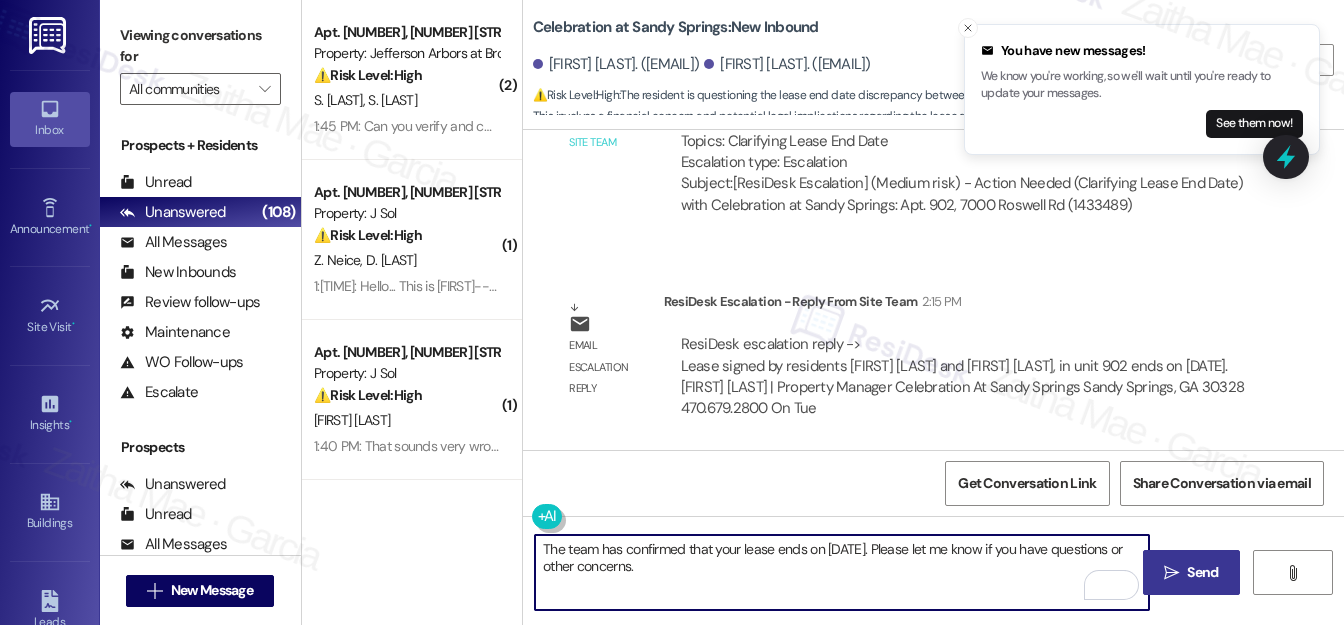 type on "The team has confirmed that your lease ends on [DATE]. Please let me know if you have questions or other concerns." 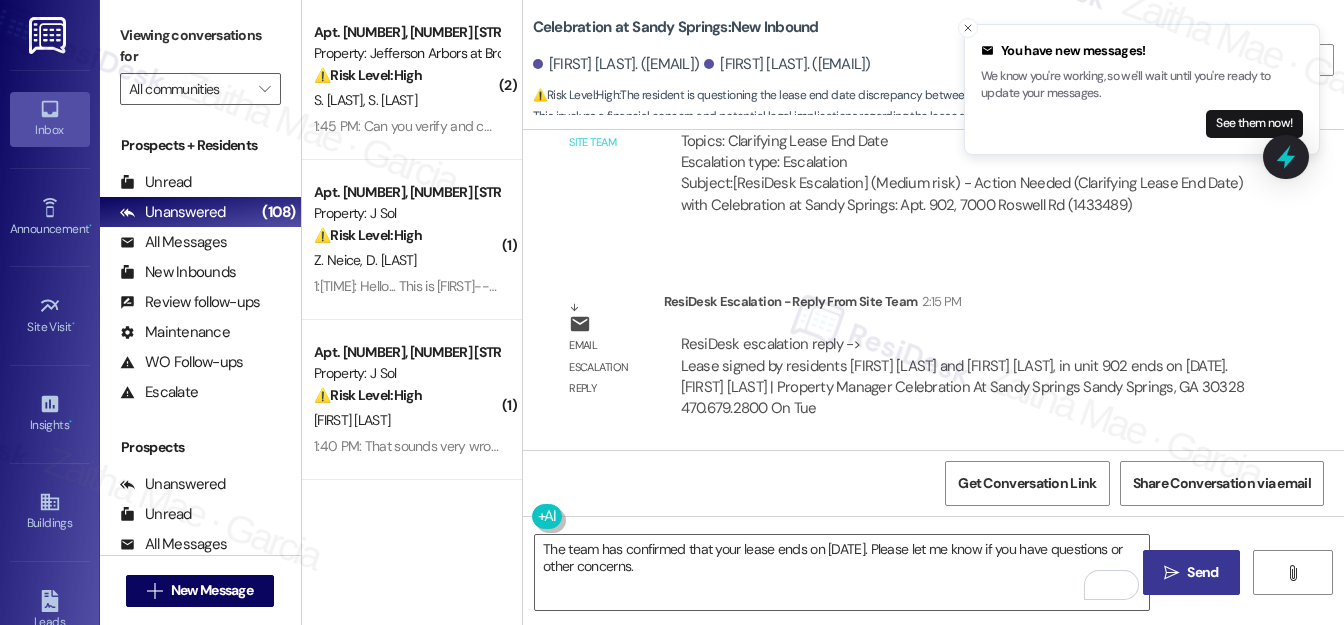 click on "" at bounding box center [1171, 573] 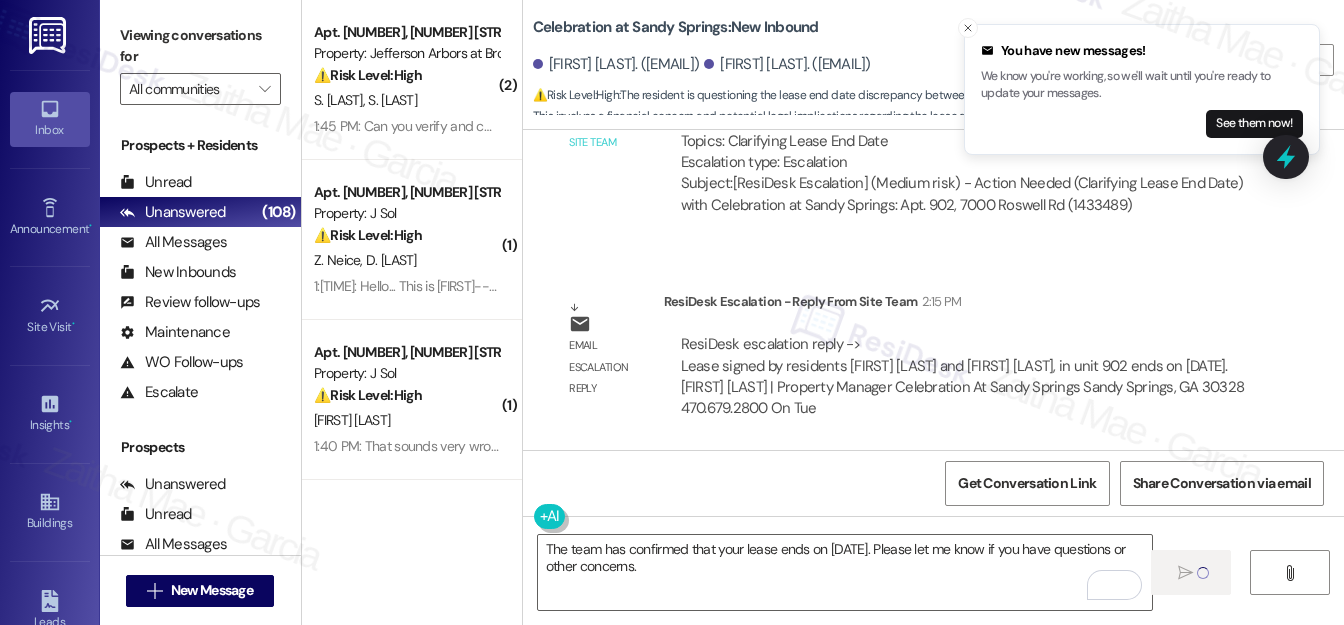 type 